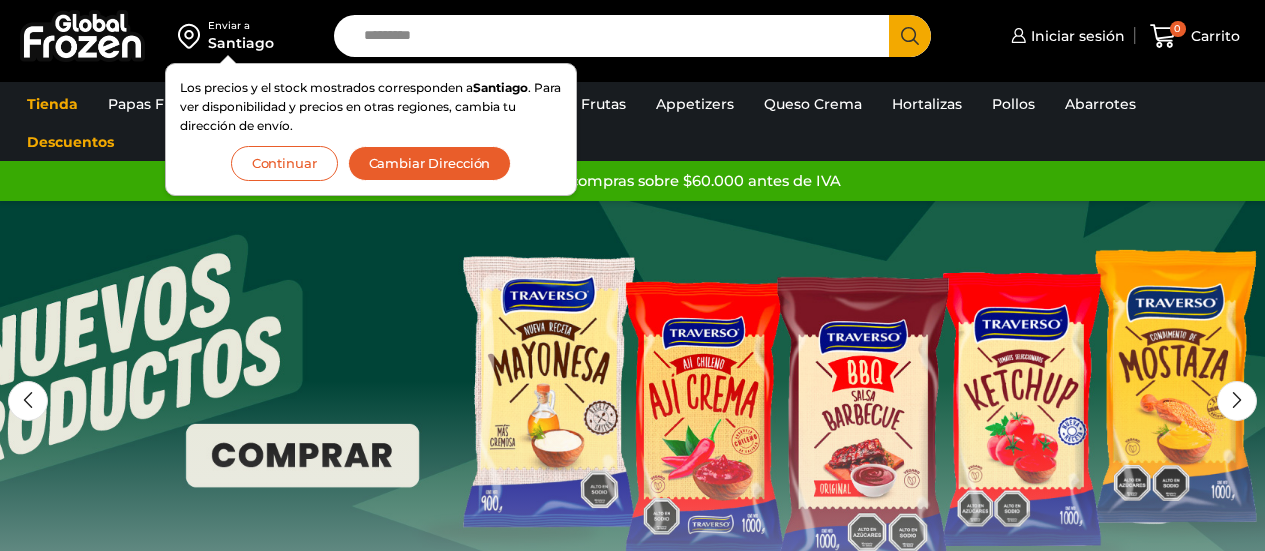 scroll, scrollTop: 0, scrollLeft: 0, axis: both 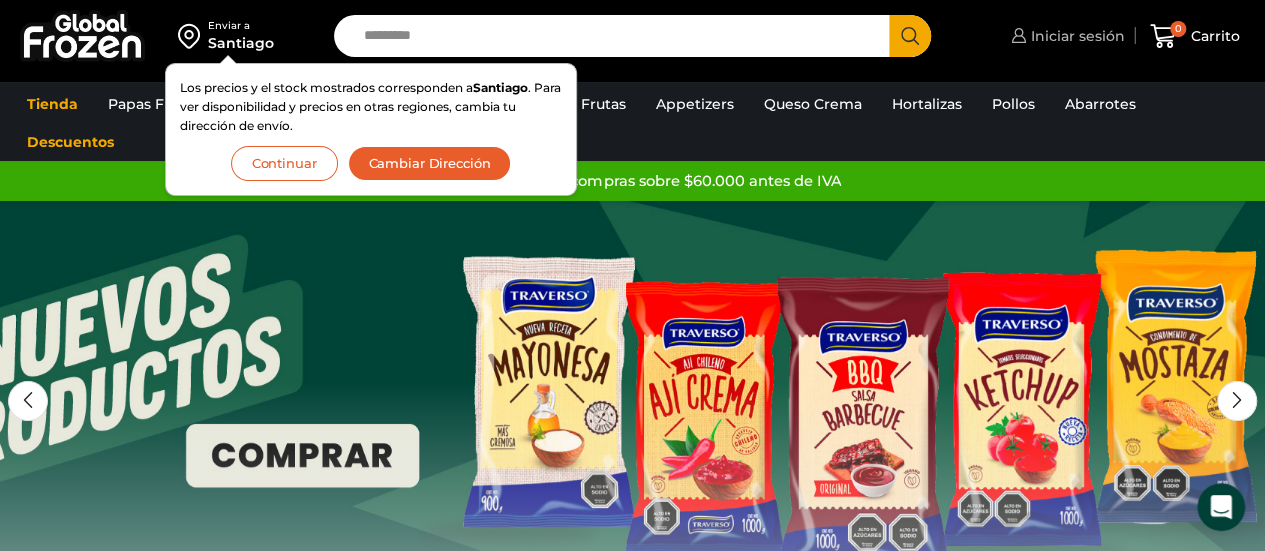 click on "Iniciar sesión" at bounding box center (1075, 36) 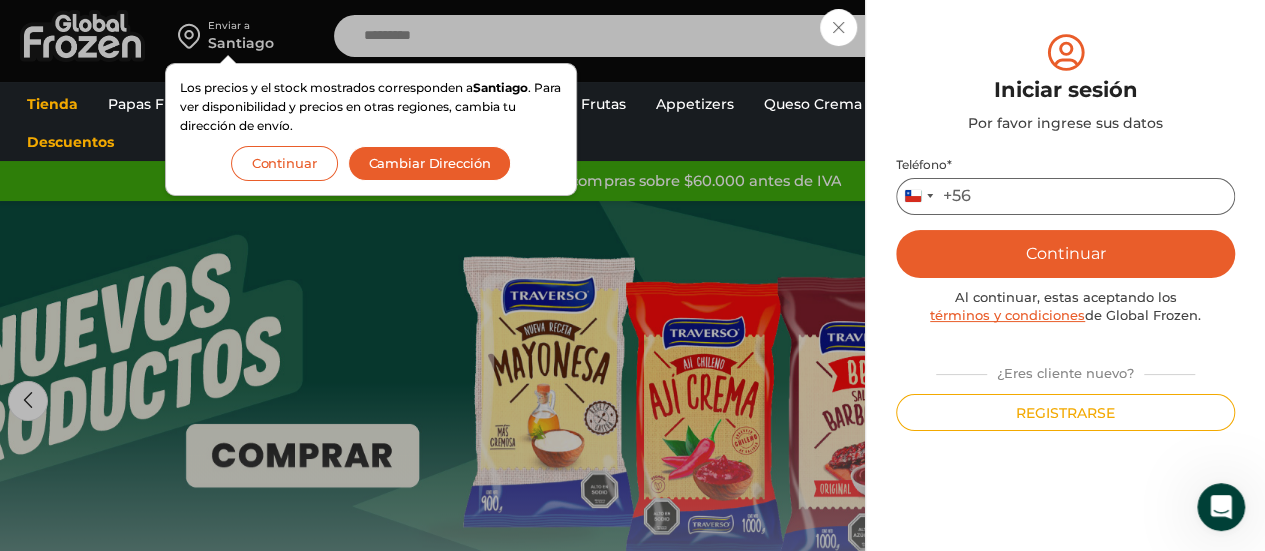 click on "Teléfono
*" at bounding box center [1065, 196] 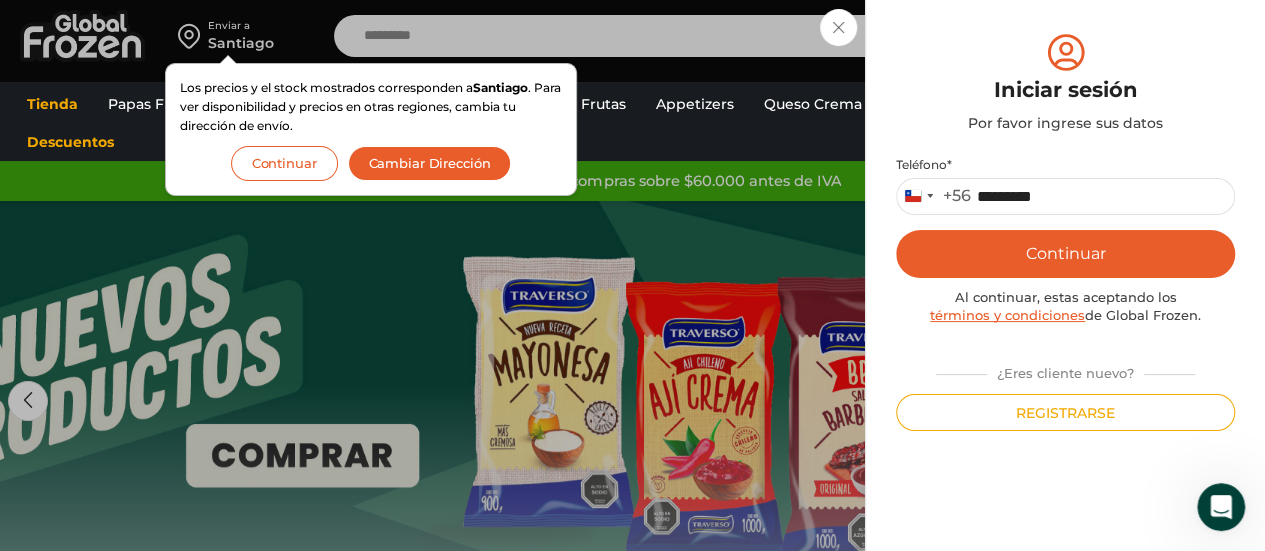click on "Continuar" at bounding box center [1065, 254] 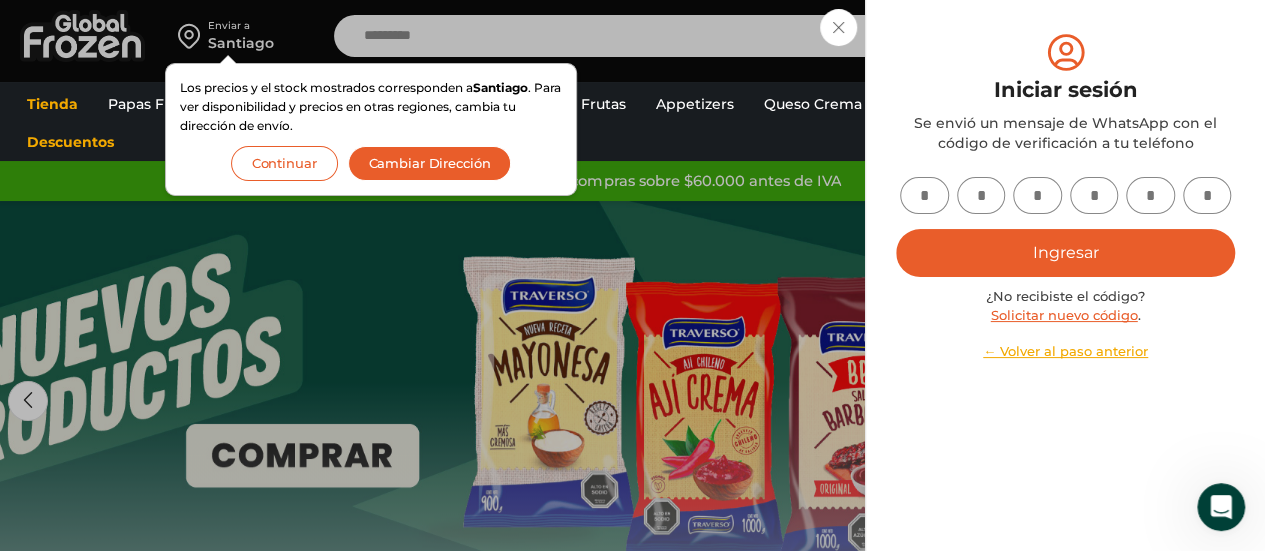 click at bounding box center [924, 195] 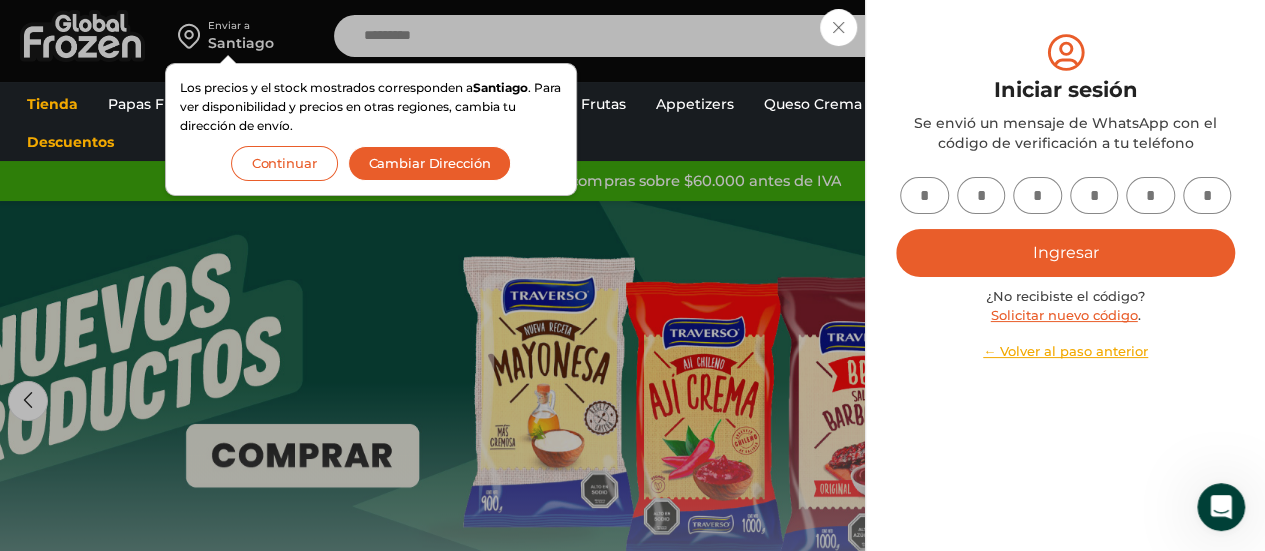 type on "*" 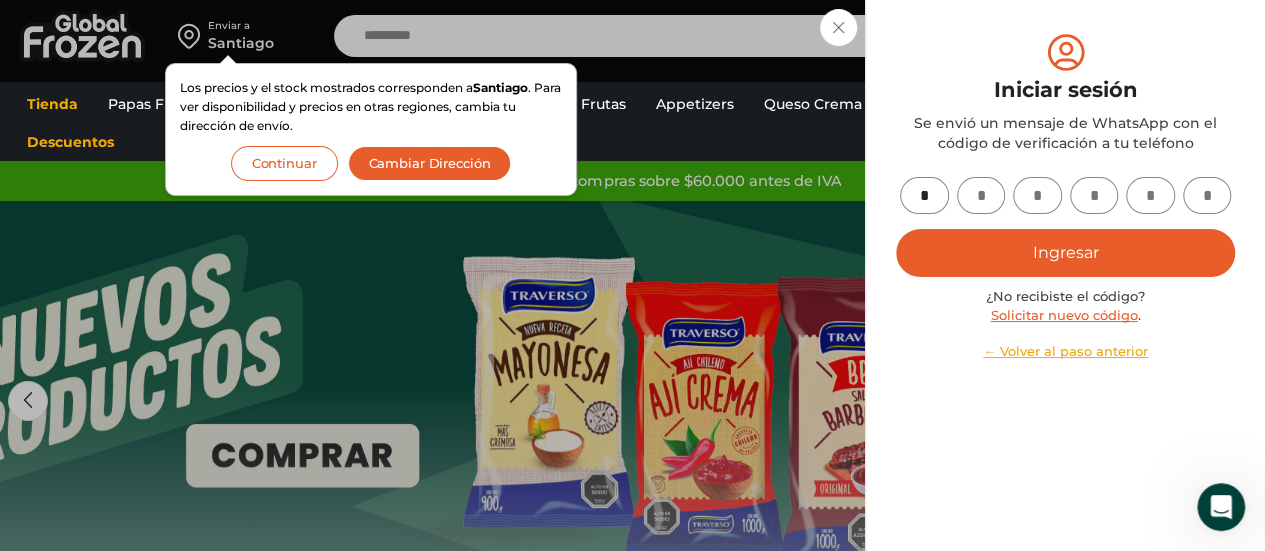type on "*" 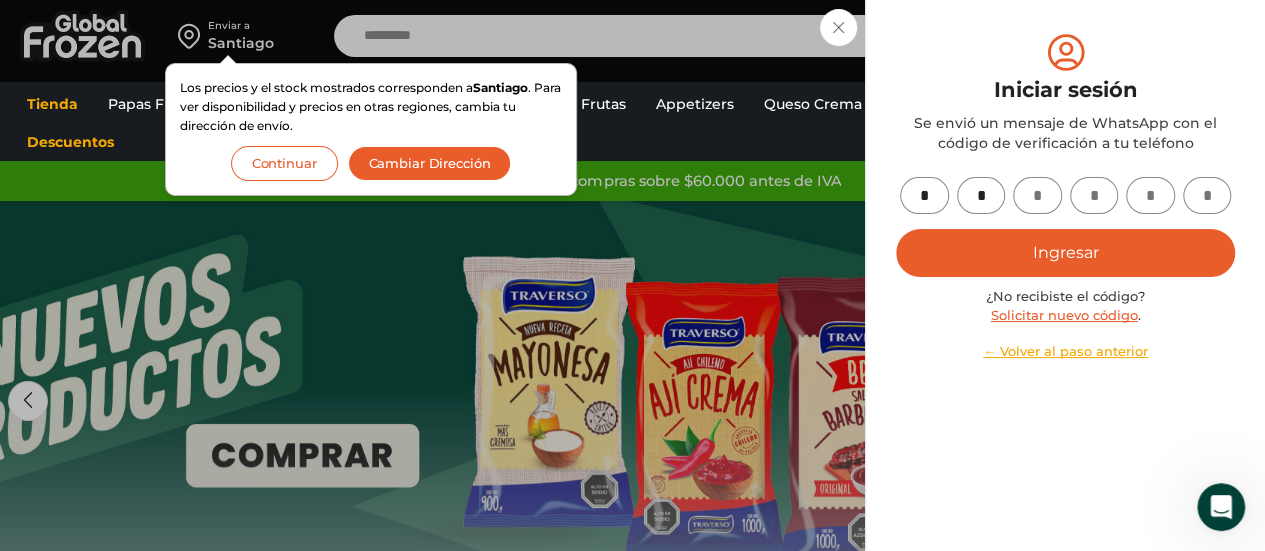 type on "*" 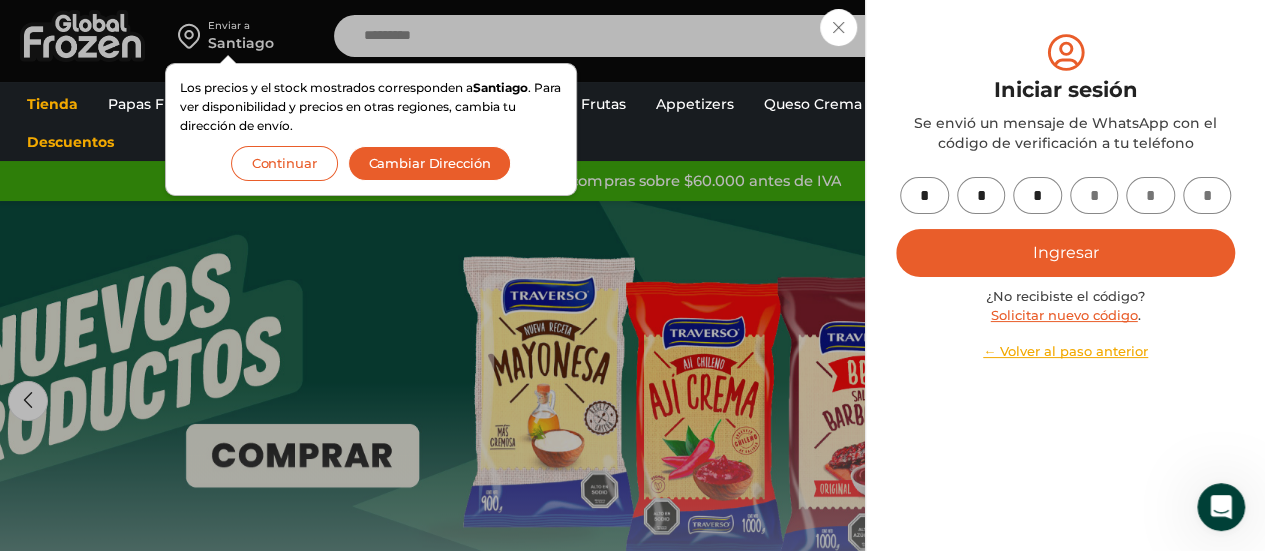 type on "*" 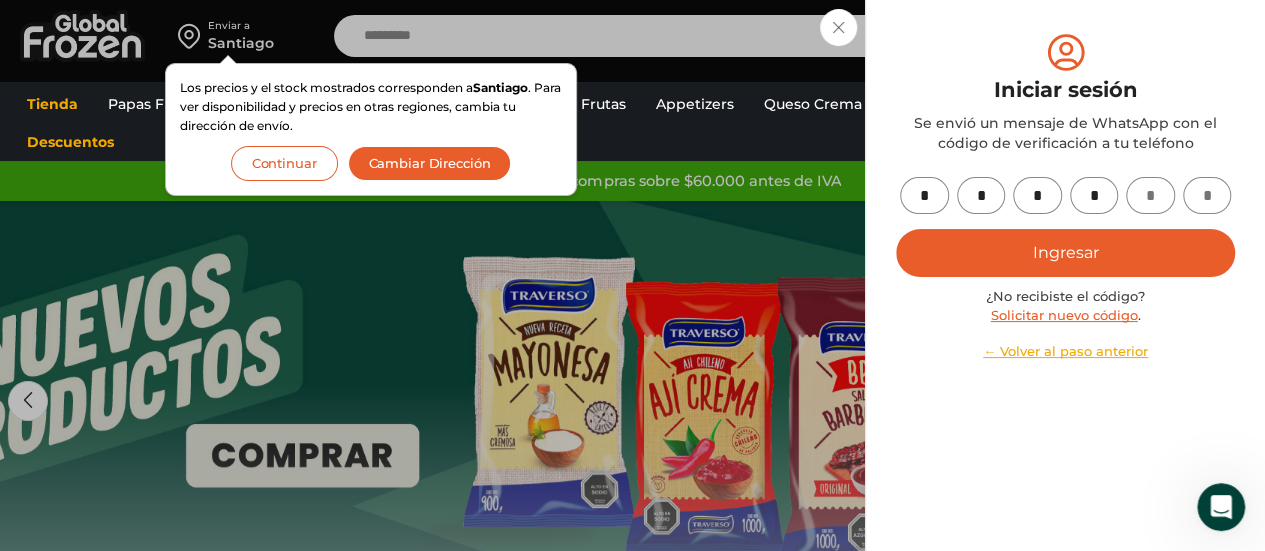 type on "*" 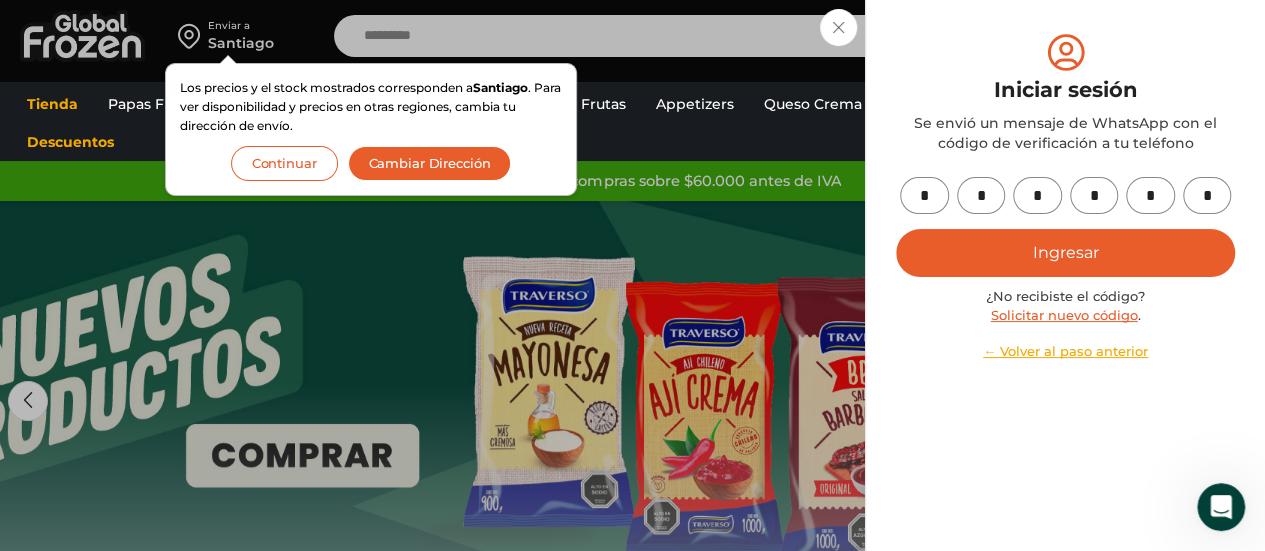 type on "*" 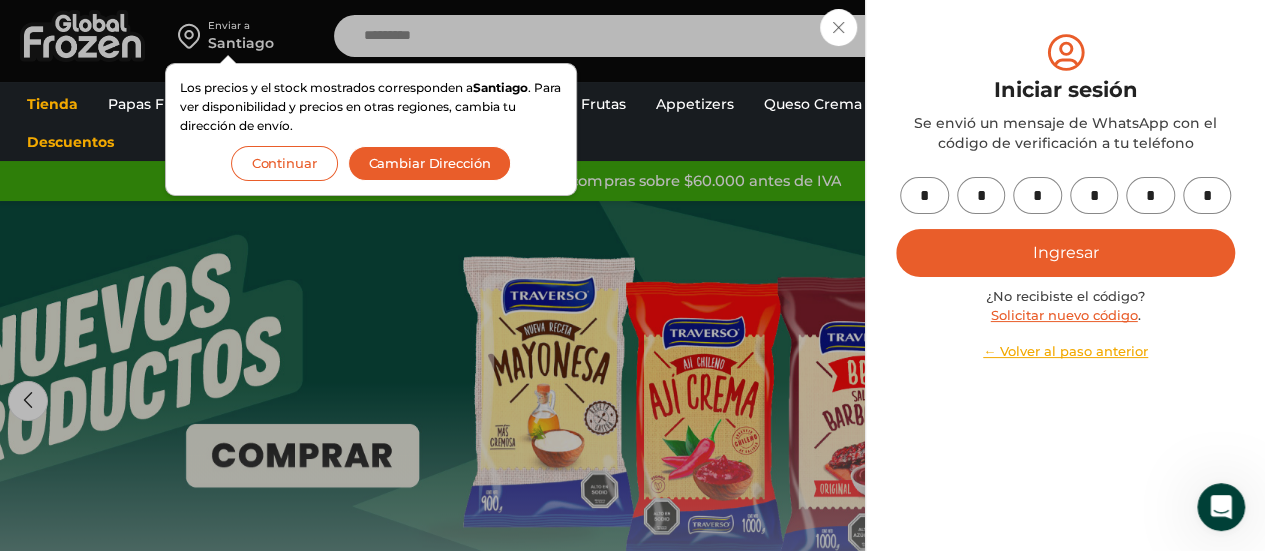 click on "Ingresar" at bounding box center (1065, 253) 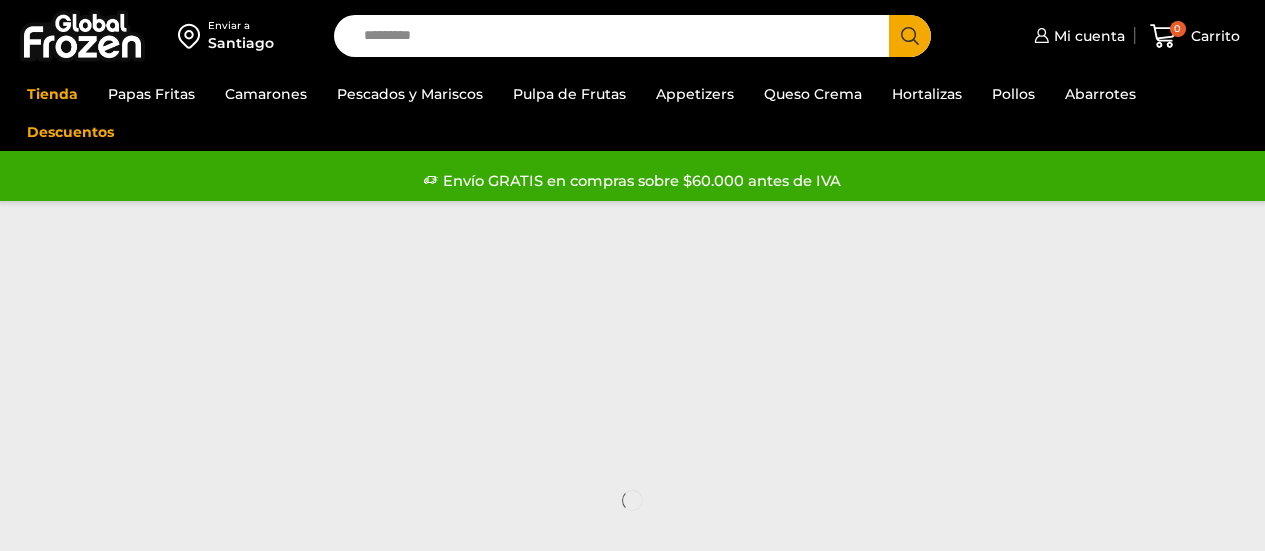 scroll, scrollTop: 0, scrollLeft: 0, axis: both 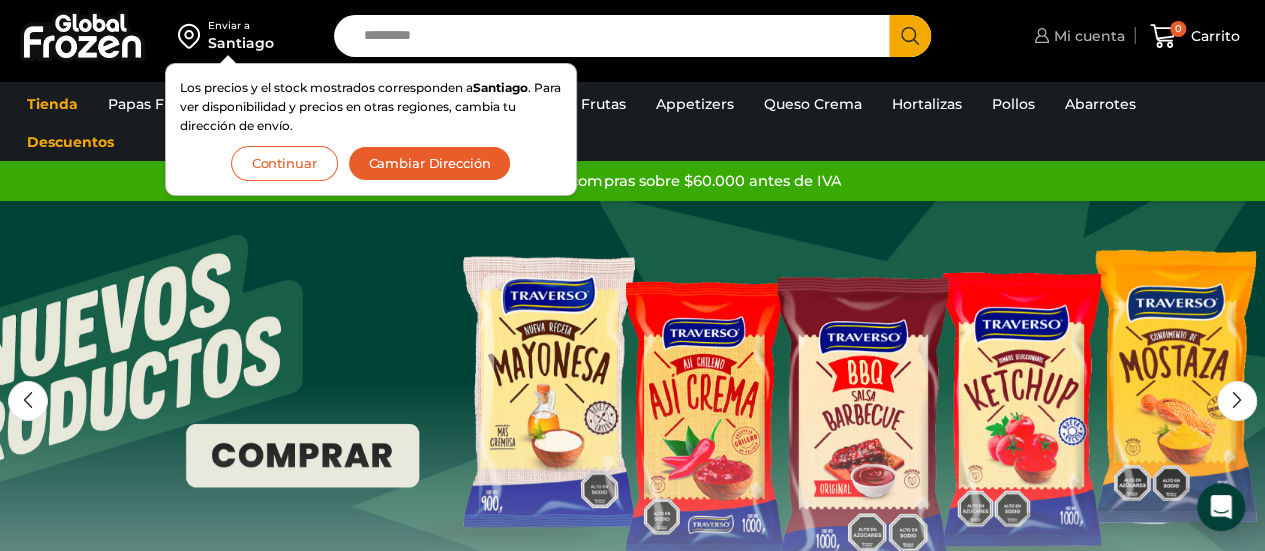 click on "Mi cuenta" at bounding box center (1087, 36) 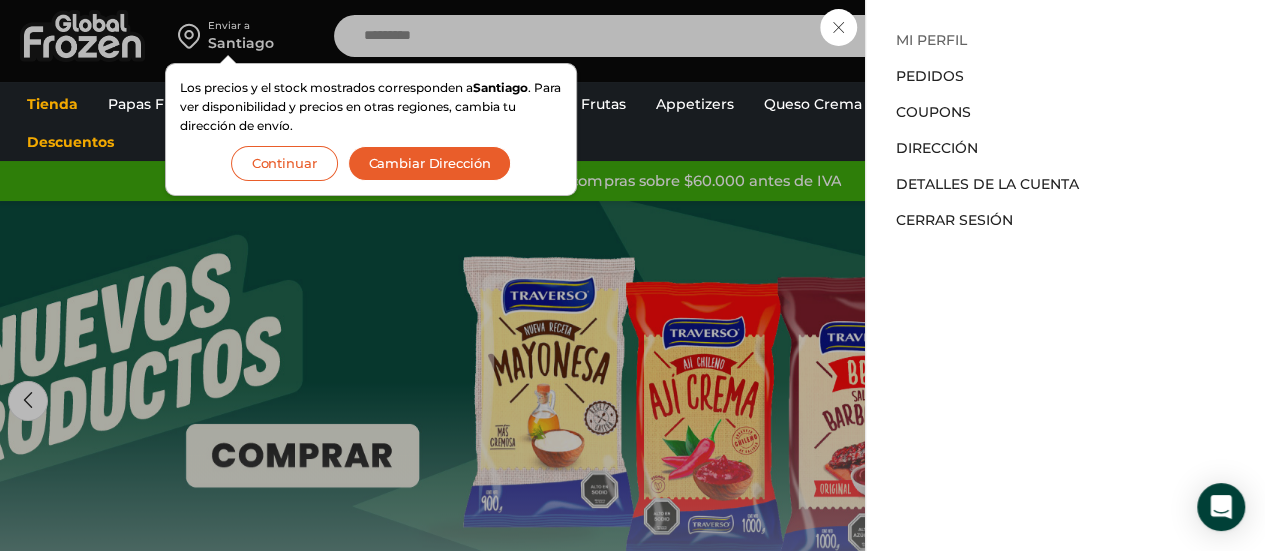 click on "Mi perfil" at bounding box center [931, 40] 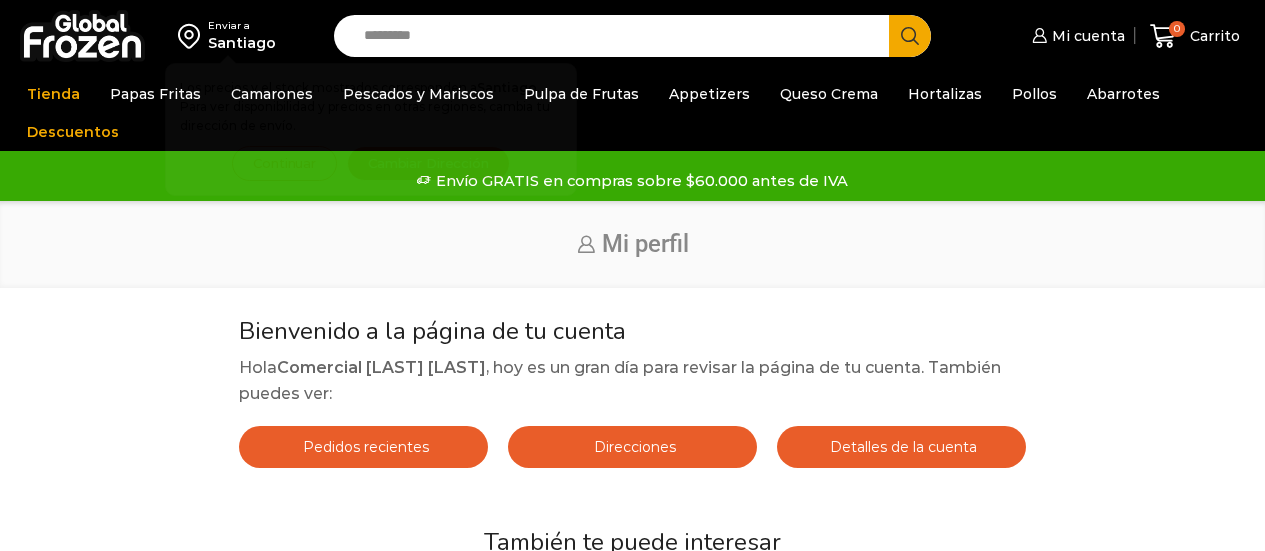 scroll, scrollTop: 0, scrollLeft: 0, axis: both 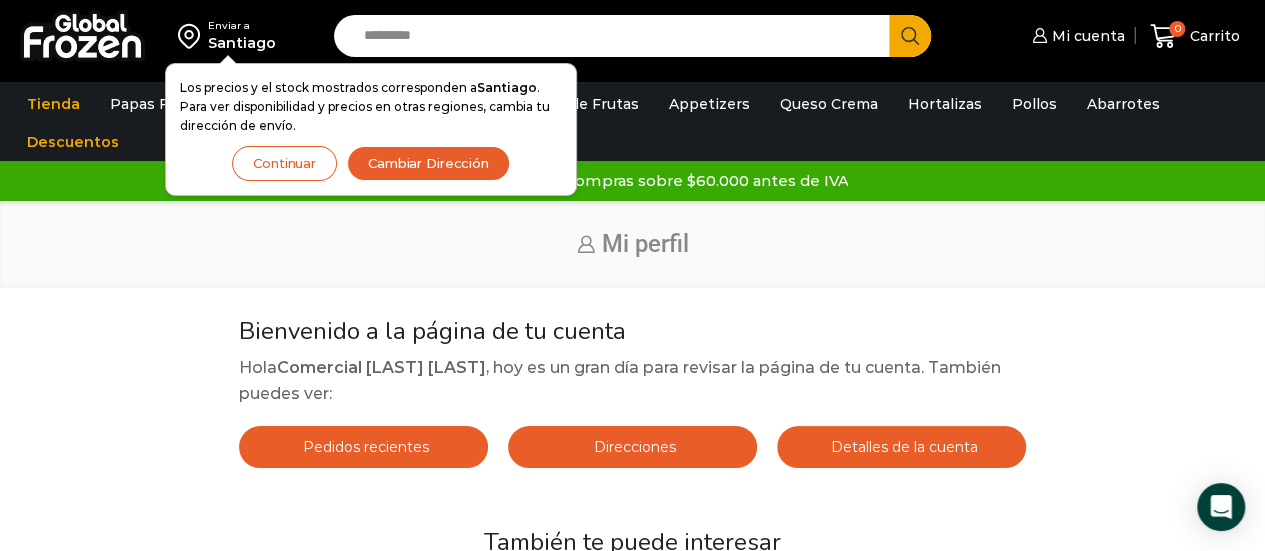 click on "Cambiar Dirección" at bounding box center [428, 163] 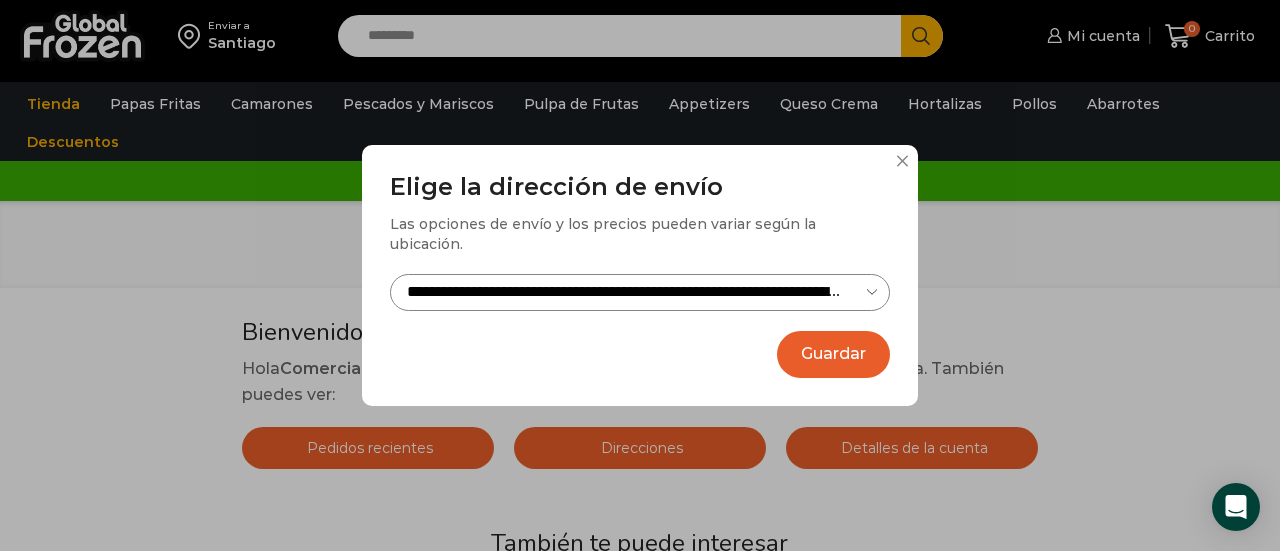 click on "Guardar" at bounding box center [833, 354] 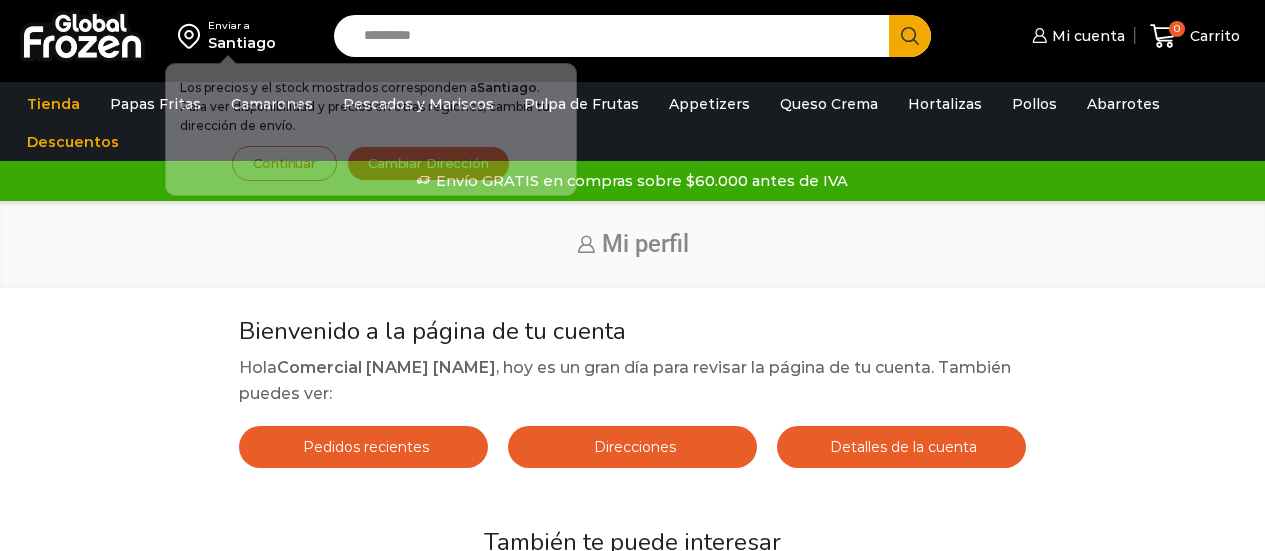 scroll, scrollTop: 0, scrollLeft: 0, axis: both 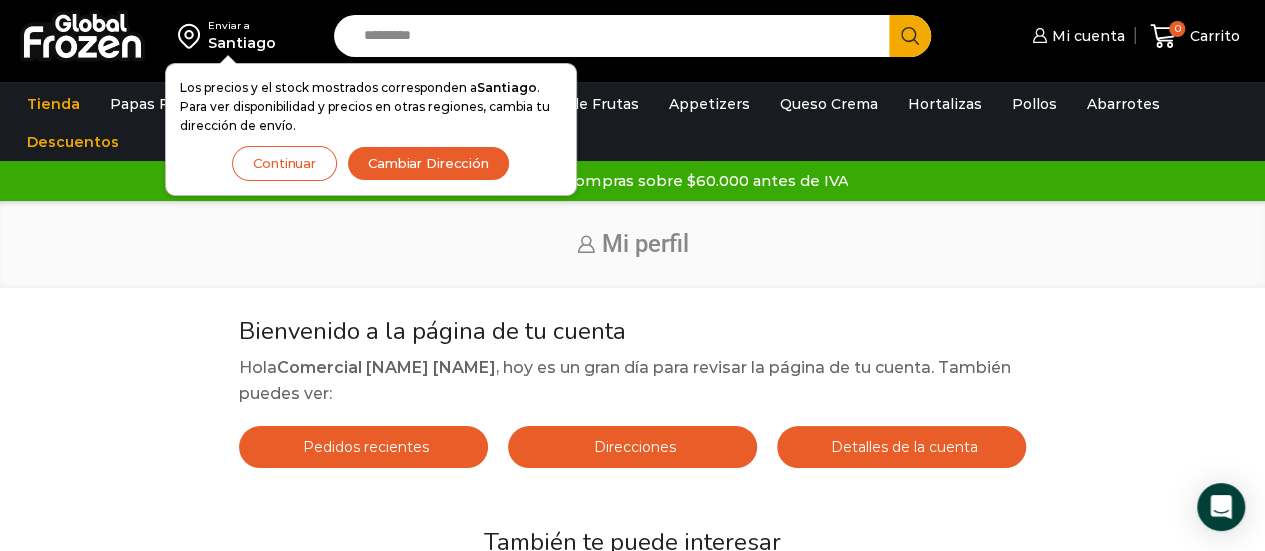 click on "Continuar" at bounding box center [284, 163] 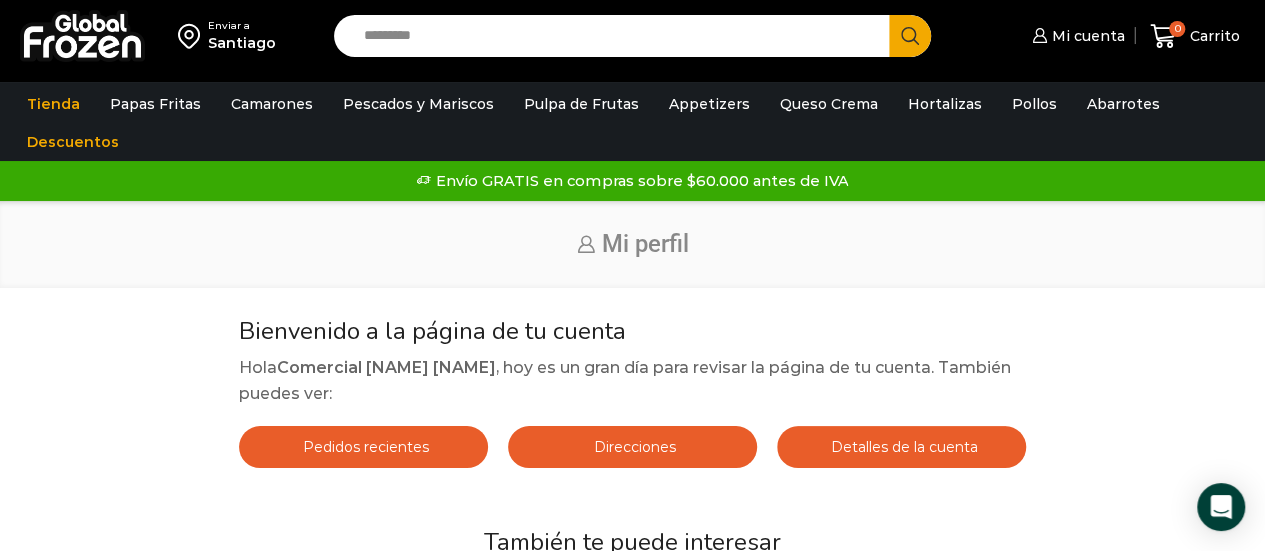 click on "Santiago" at bounding box center [242, 43] 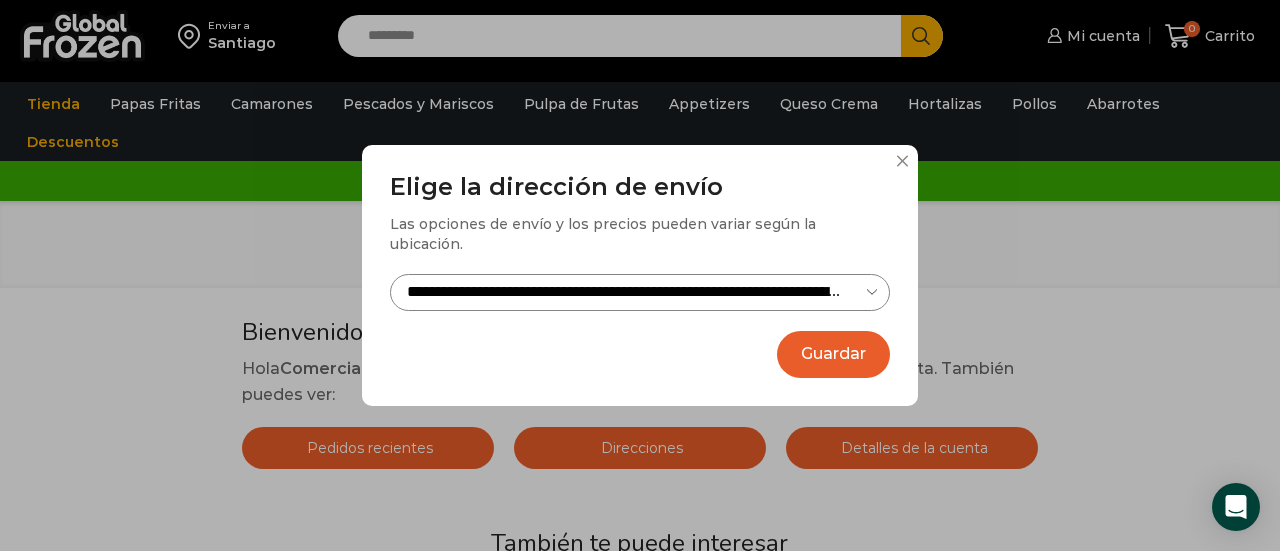 click on "Guardar" at bounding box center (833, 354) 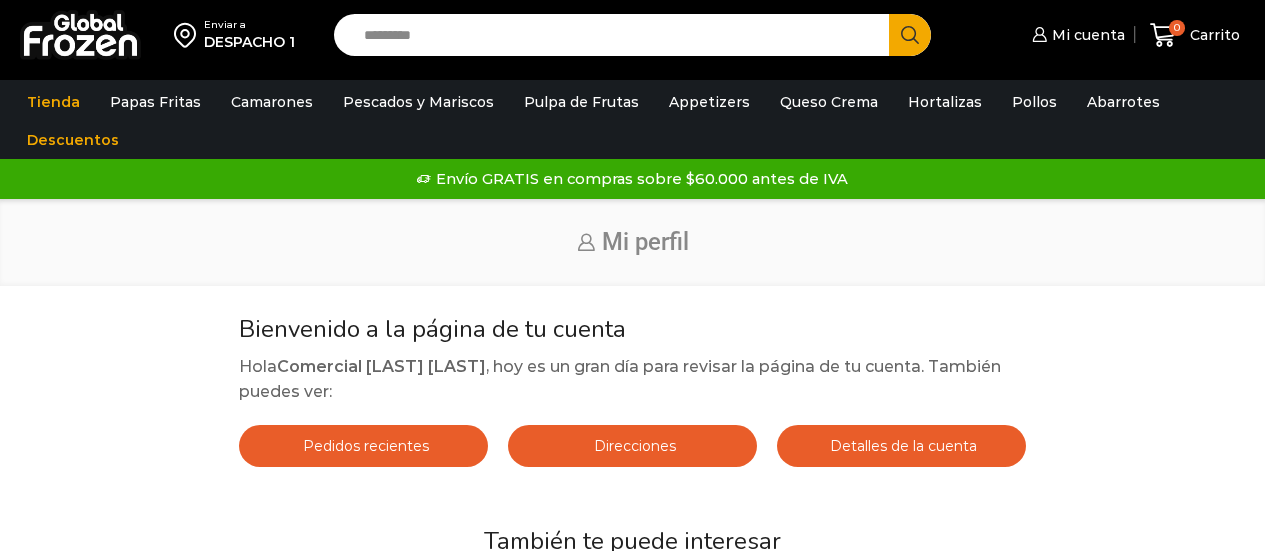 scroll, scrollTop: 0, scrollLeft: 0, axis: both 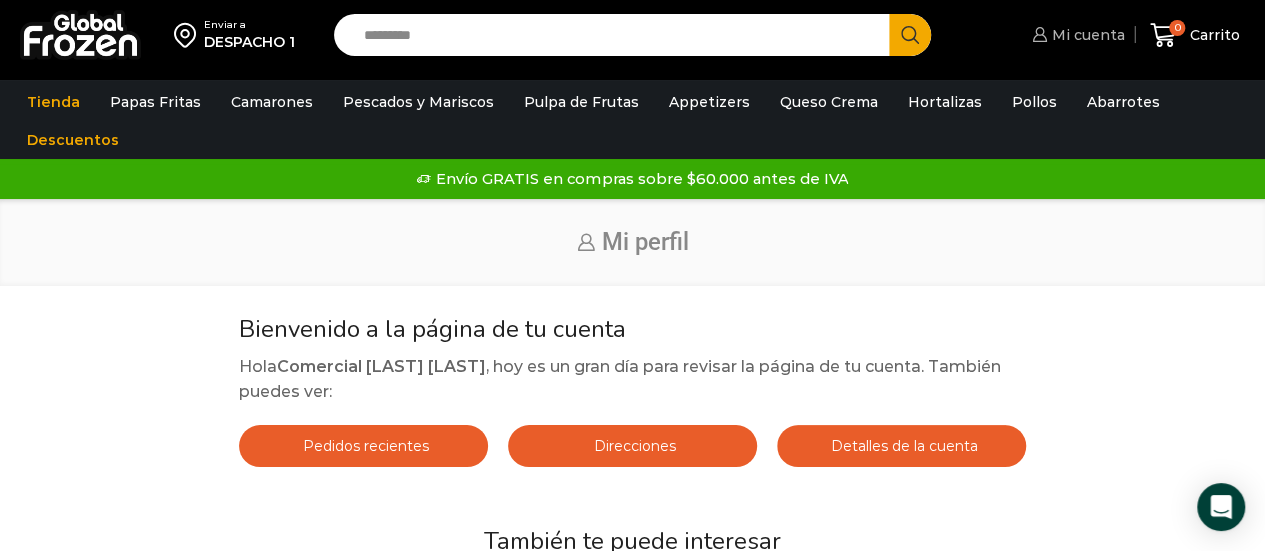 click on "Mi cuenta" at bounding box center (1086, 35) 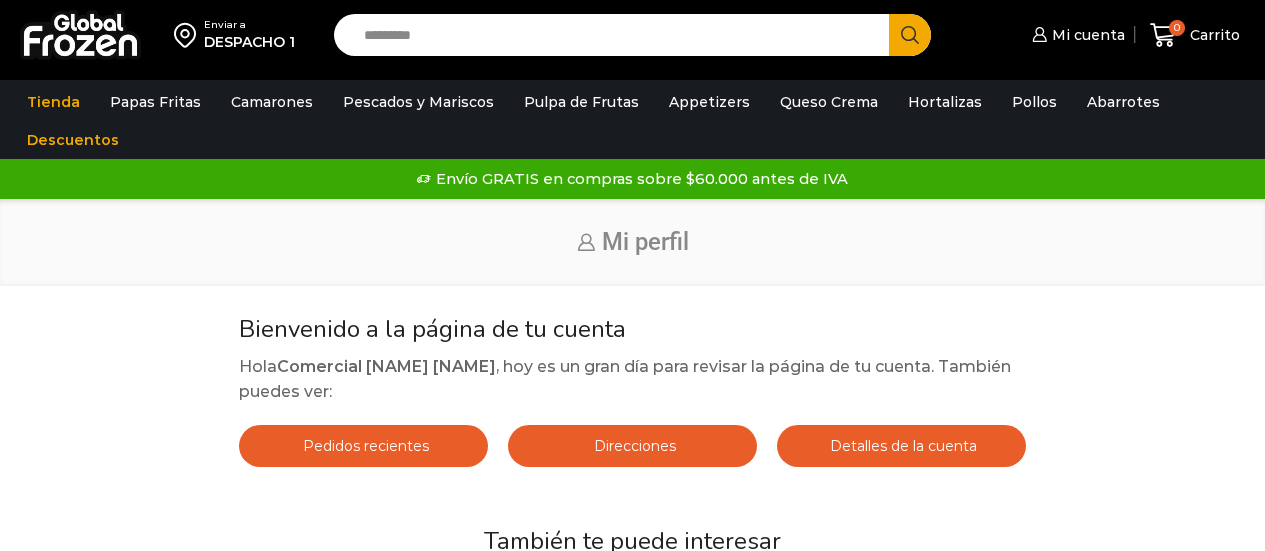 scroll, scrollTop: 0, scrollLeft: 0, axis: both 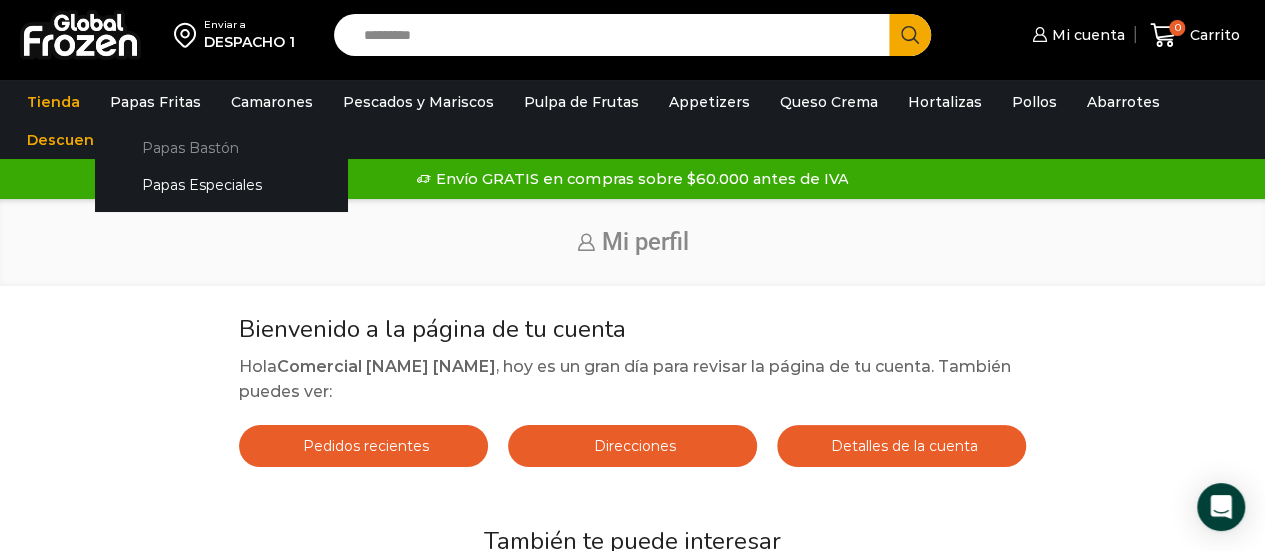 click on "Papas Bastón" at bounding box center [221, 147] 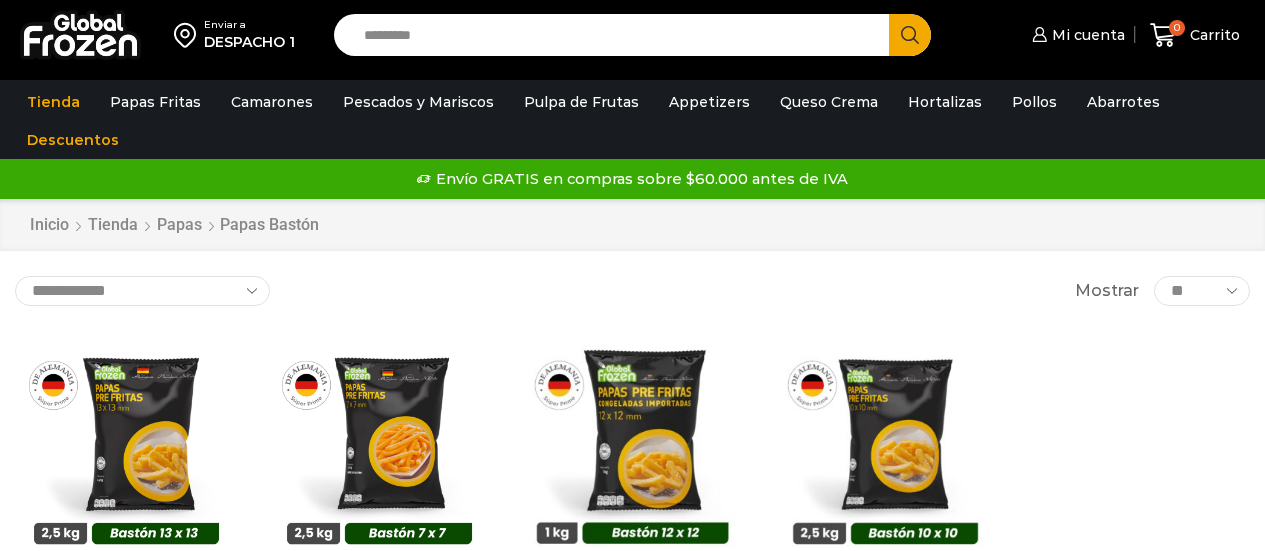 scroll, scrollTop: 0, scrollLeft: 0, axis: both 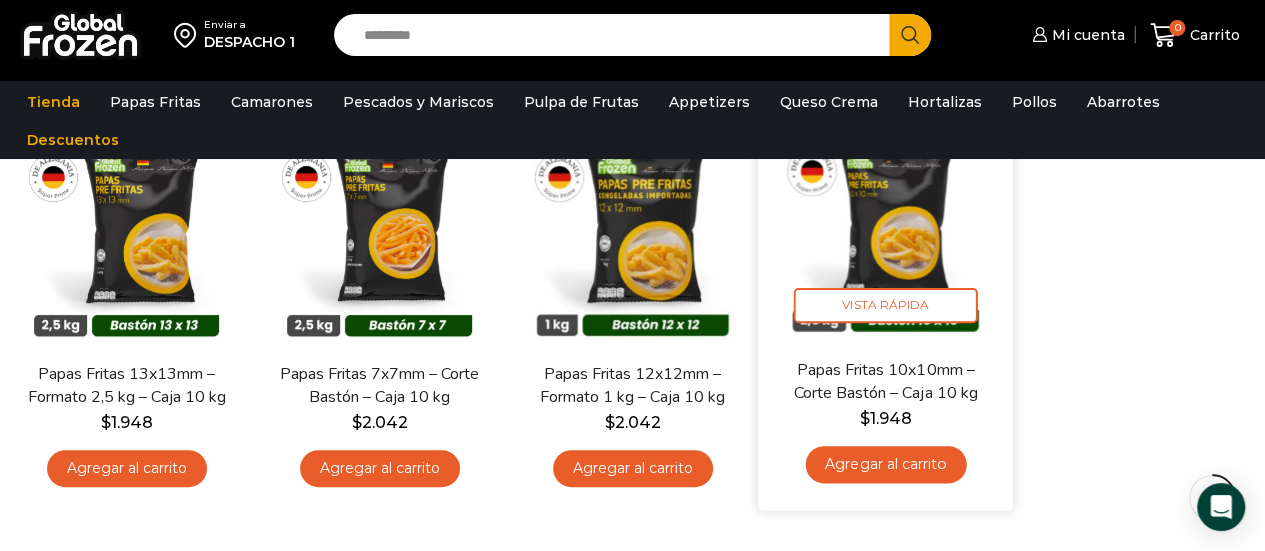 click on "Agregar al carrito" at bounding box center [885, 464] 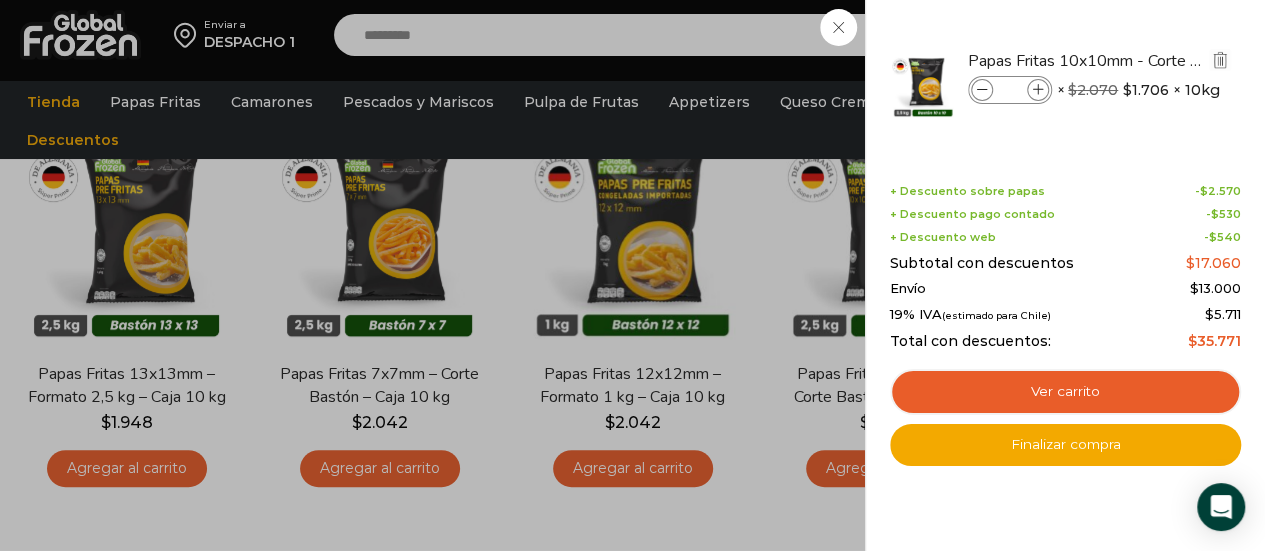 click at bounding box center (1038, 90) 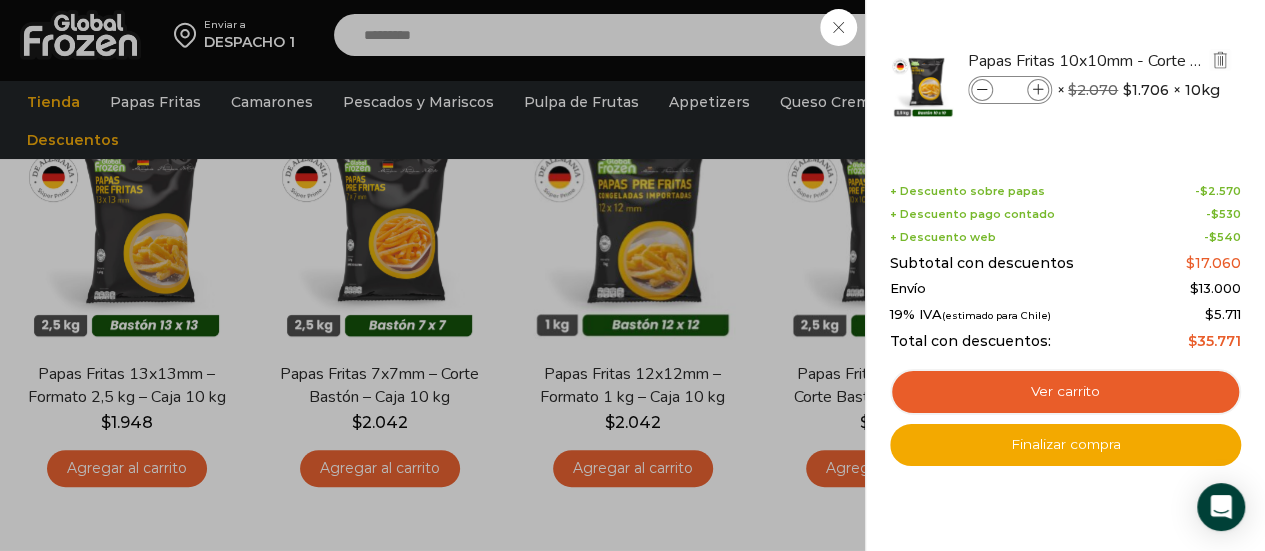 click at bounding box center (1038, 90) 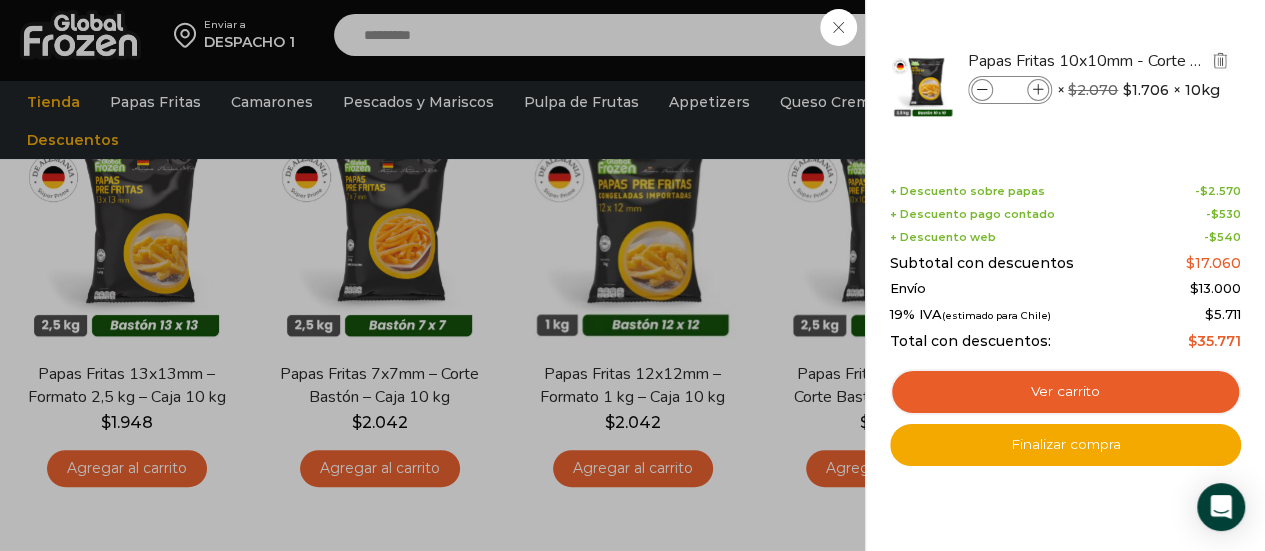 click at bounding box center (1038, 90) 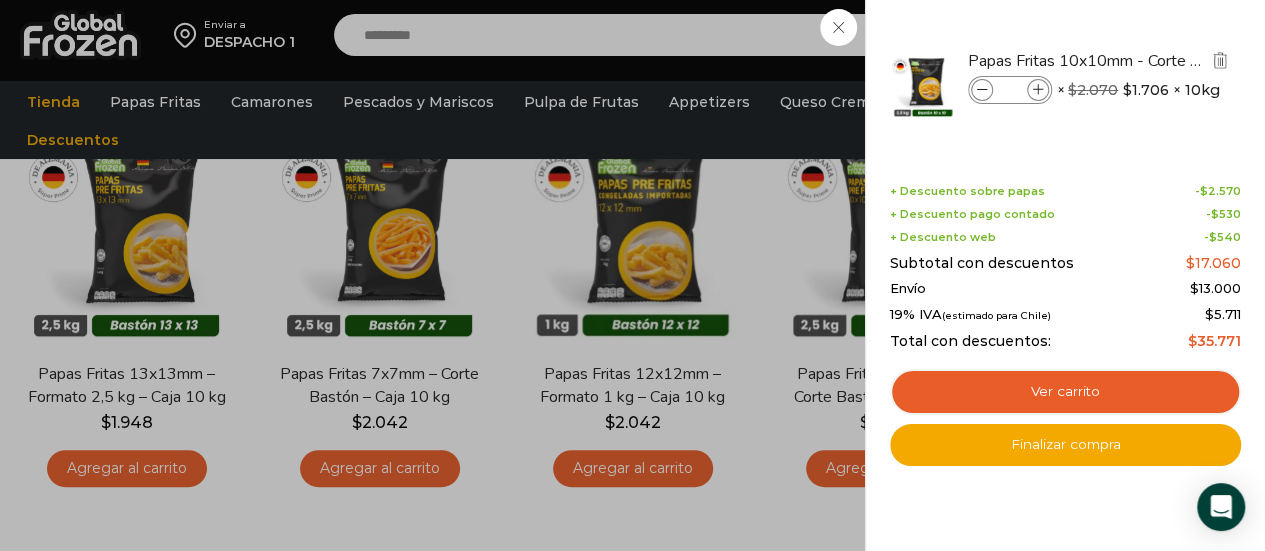click at bounding box center (1038, 90) 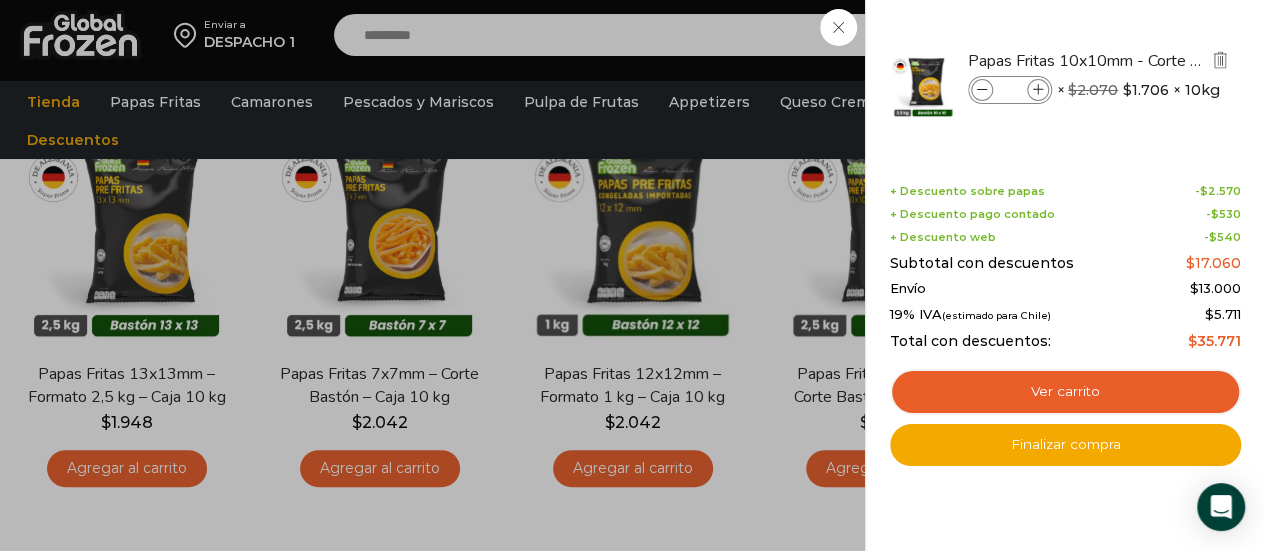 click at bounding box center [1038, 90] 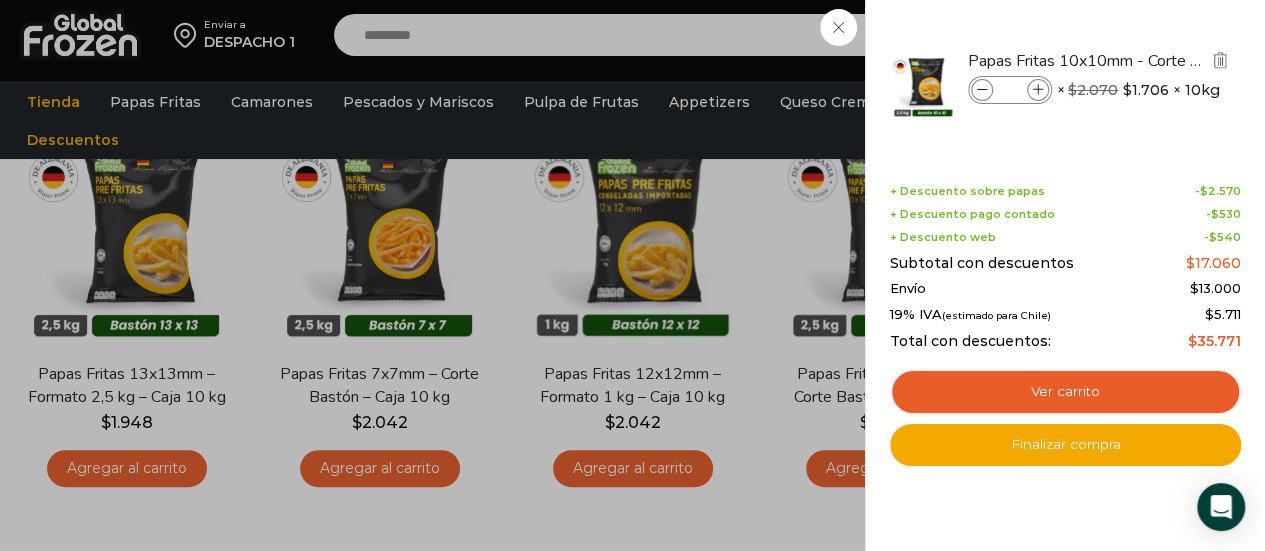 click at bounding box center [1038, 90] 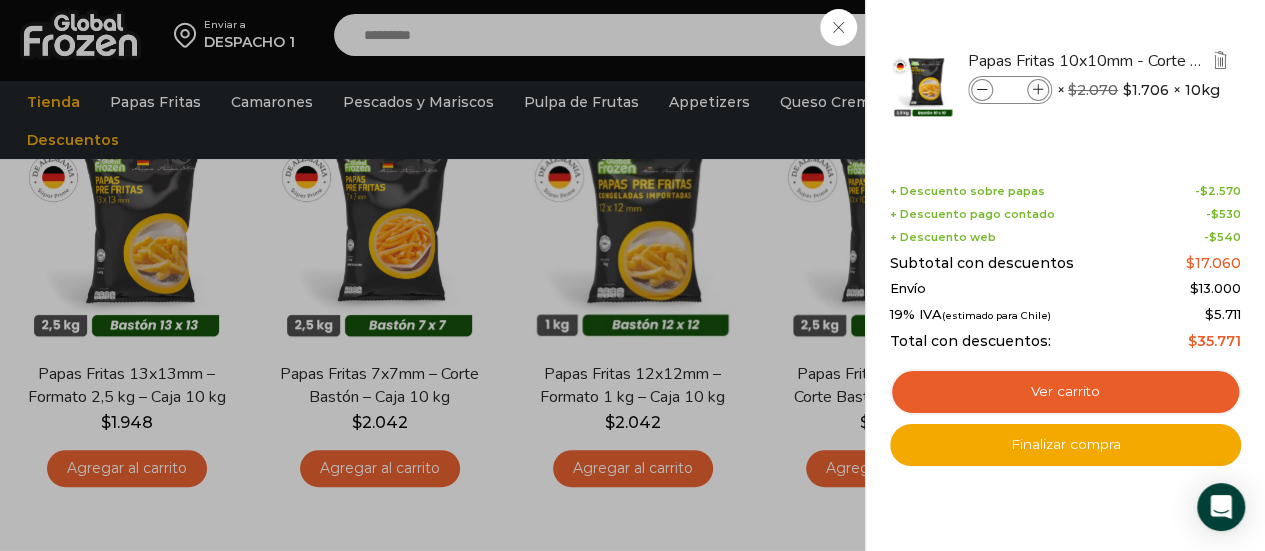 click at bounding box center (982, 90) 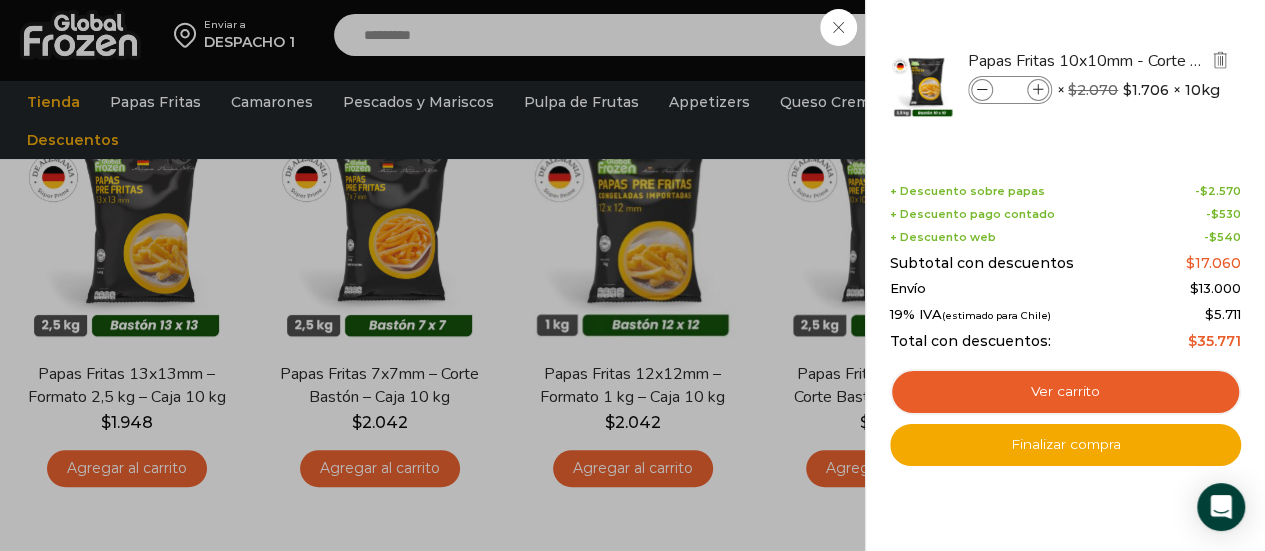 type on "*" 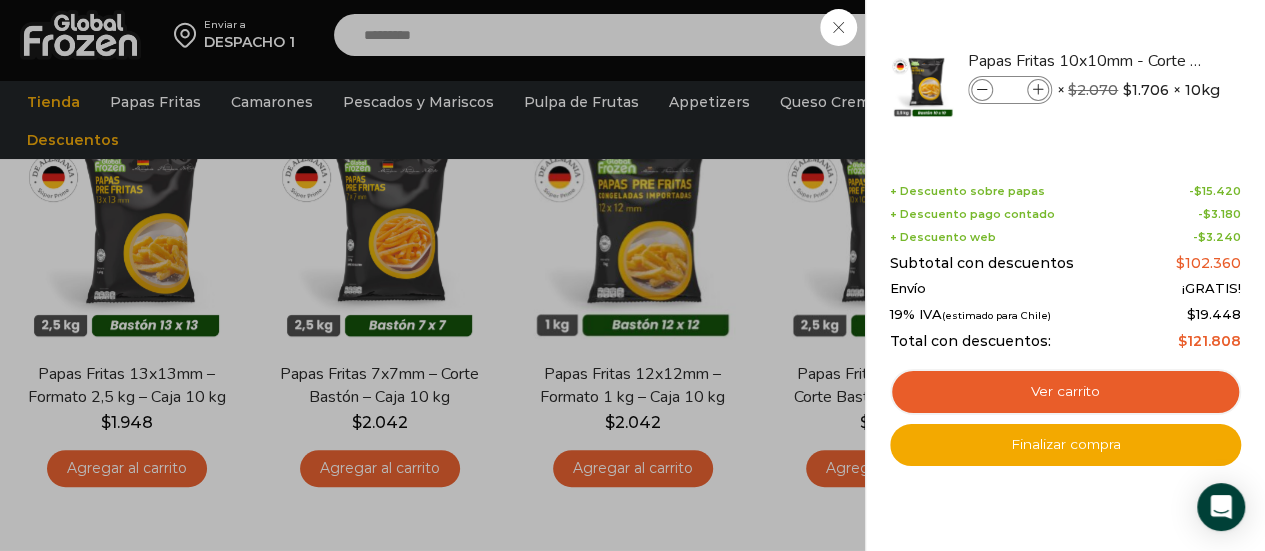 click on "6
Carrito
6
6
Shopping Cart
*" at bounding box center [1195, 35] 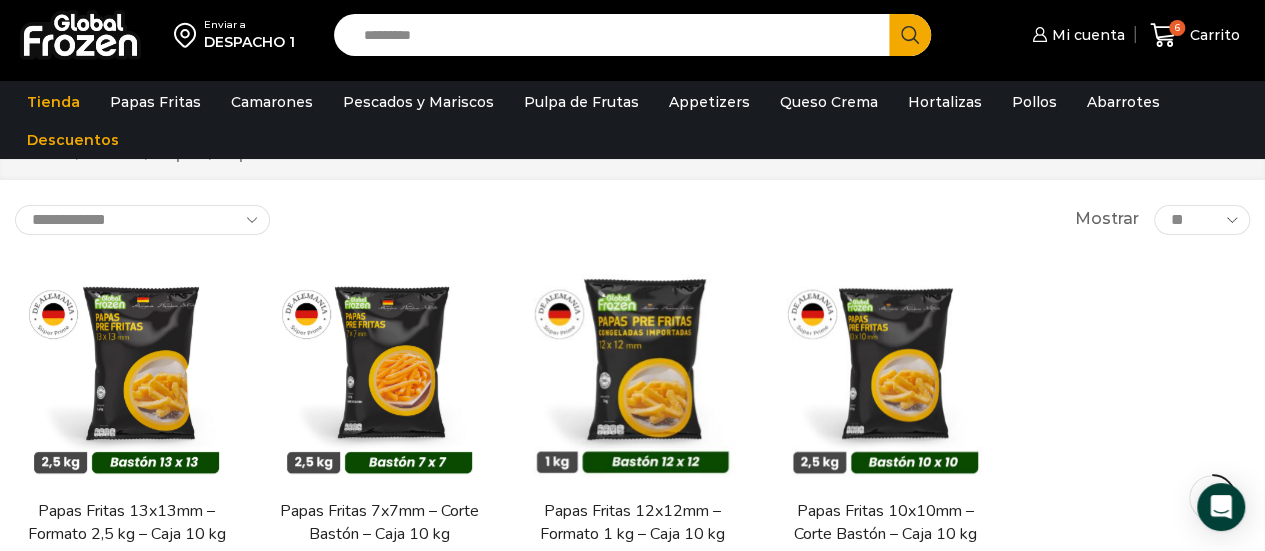 scroll, scrollTop: 0, scrollLeft: 0, axis: both 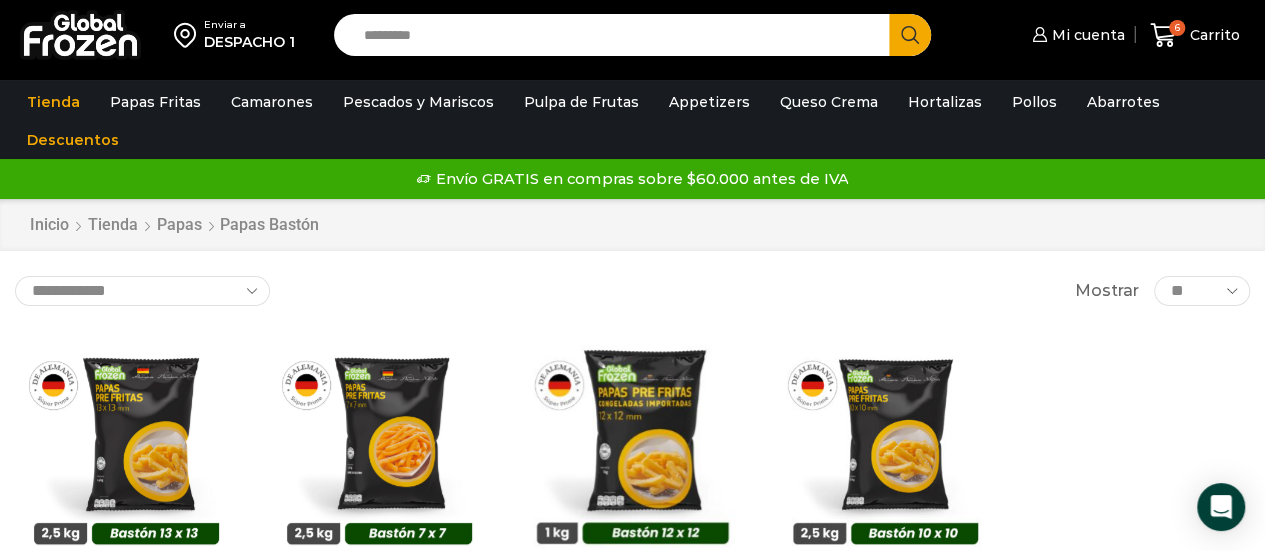 click on "Search input" at bounding box center [617, 35] 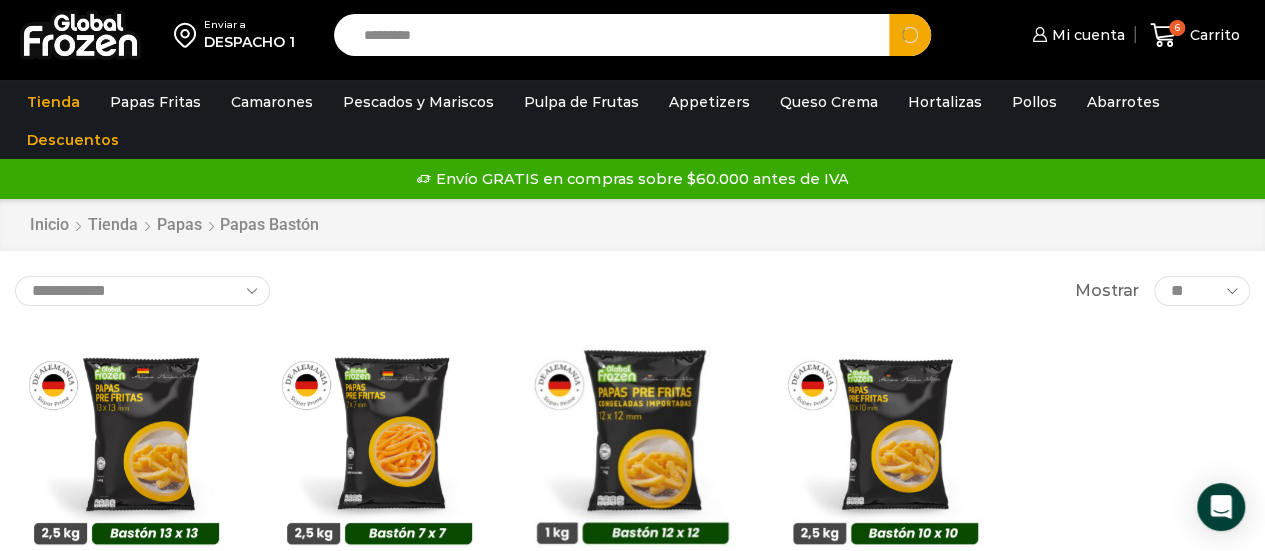 type on "*********" 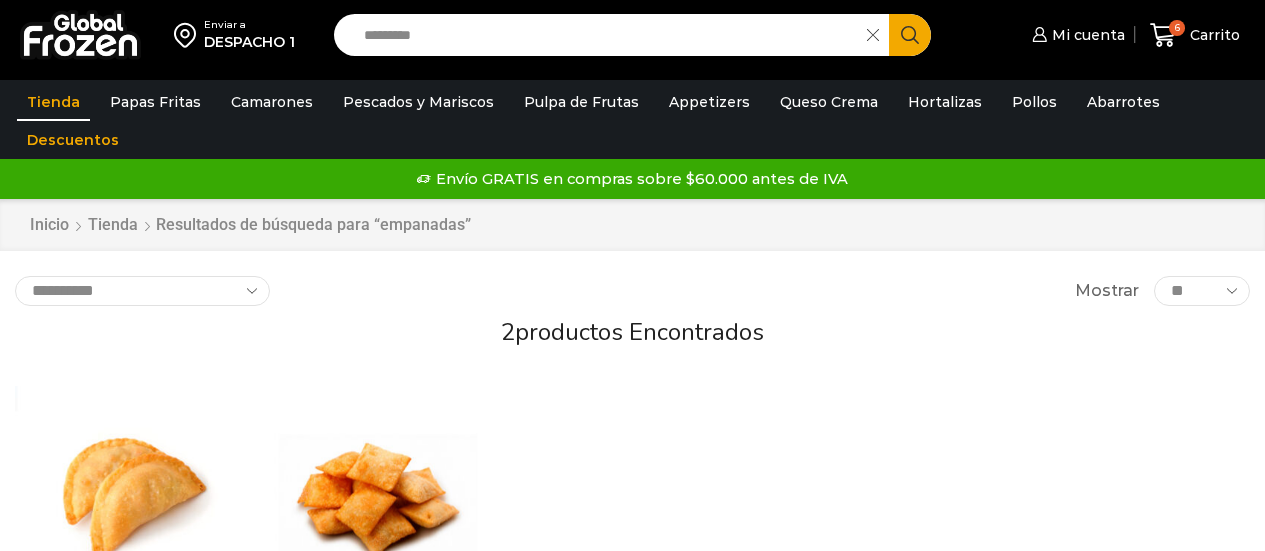 scroll, scrollTop: 0, scrollLeft: 0, axis: both 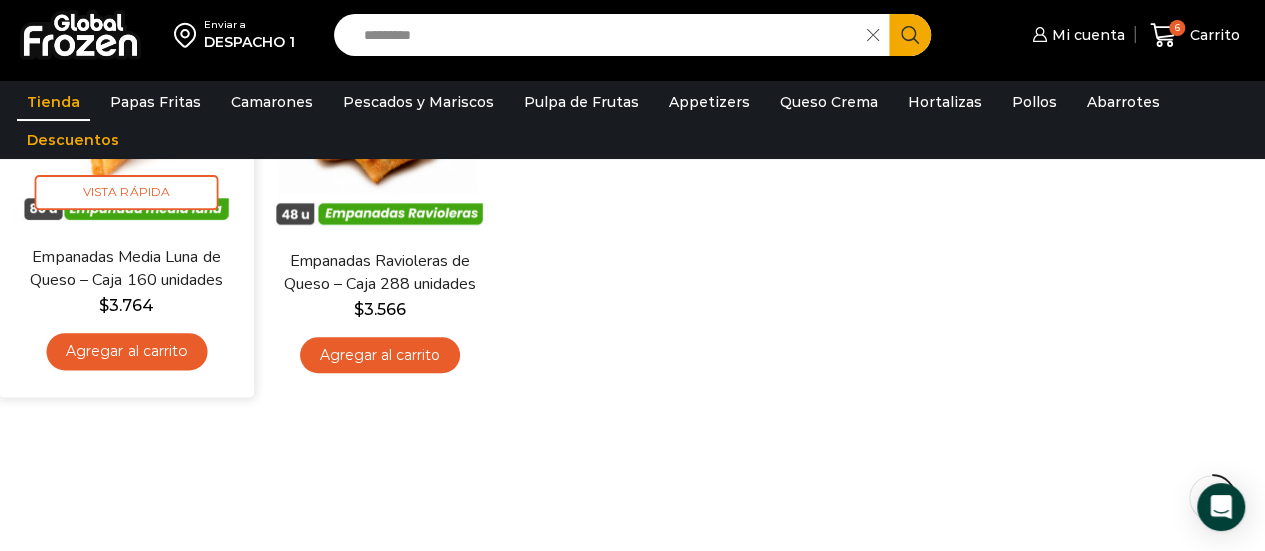 click on "Agregar al carrito" at bounding box center (126, 351) 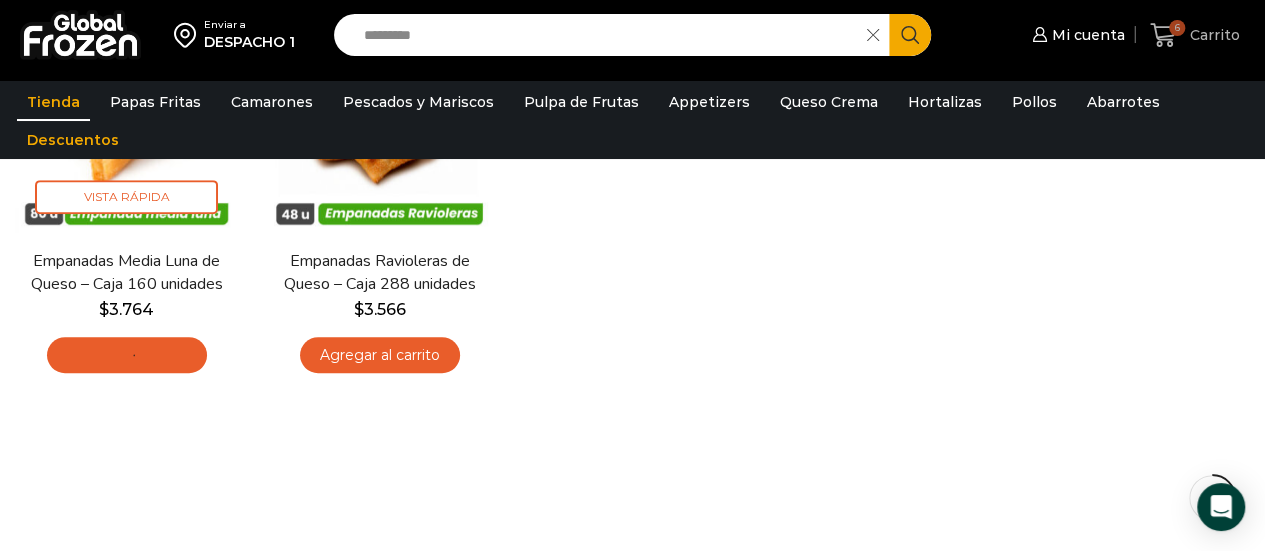 click on "Carrito" at bounding box center (1212, 35) 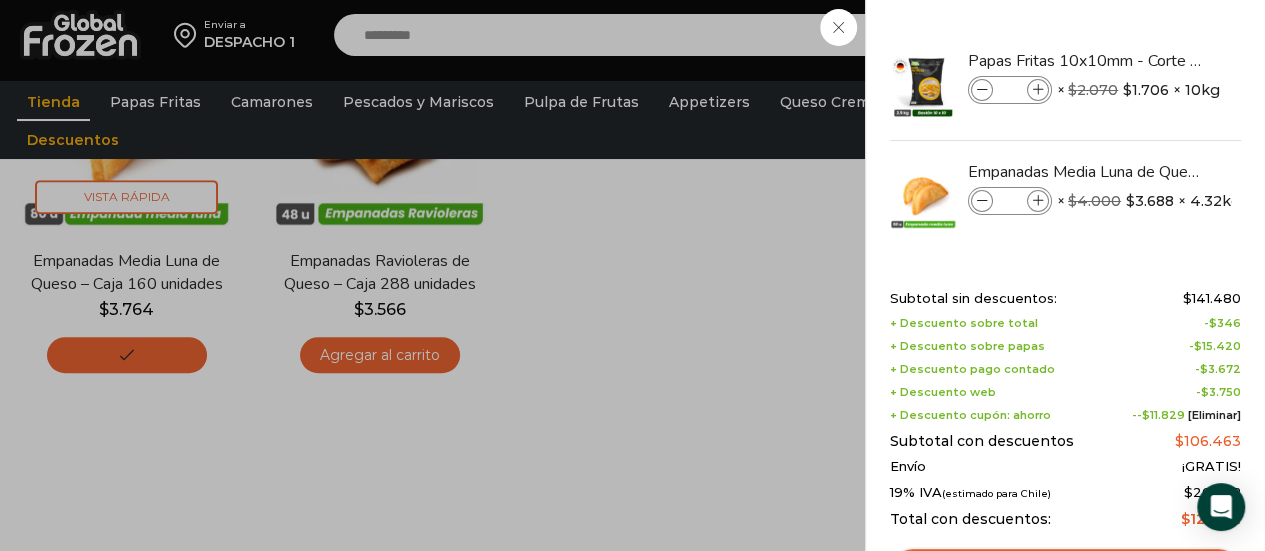 click on "7
Carrito
7
7
Shopping Cart
*" at bounding box center [1195, 35] 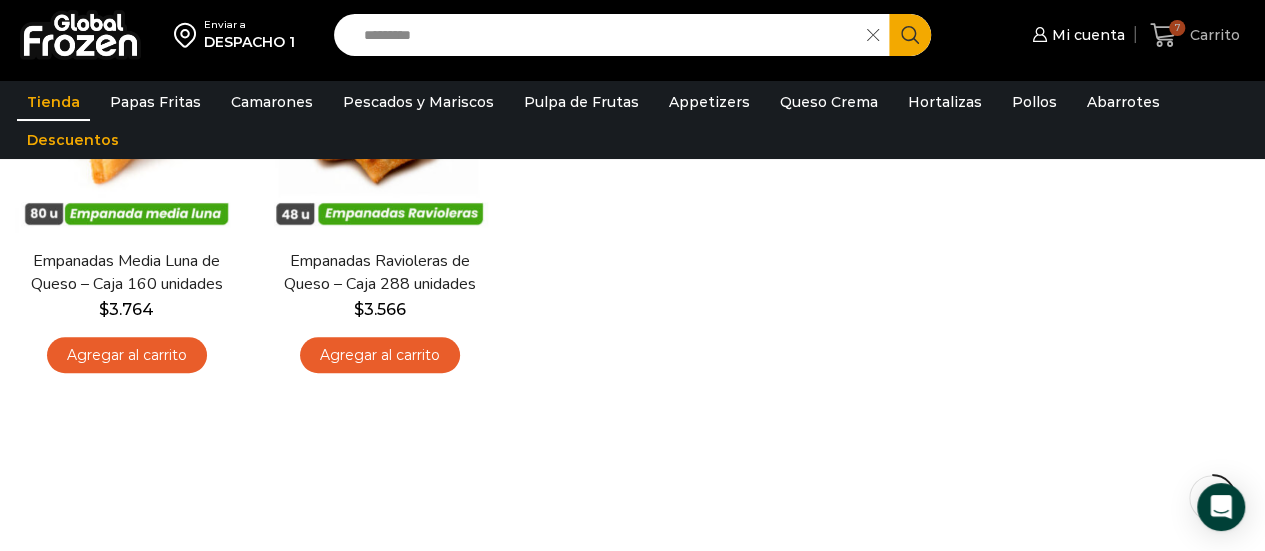 click on "Carrito" at bounding box center (1212, 35) 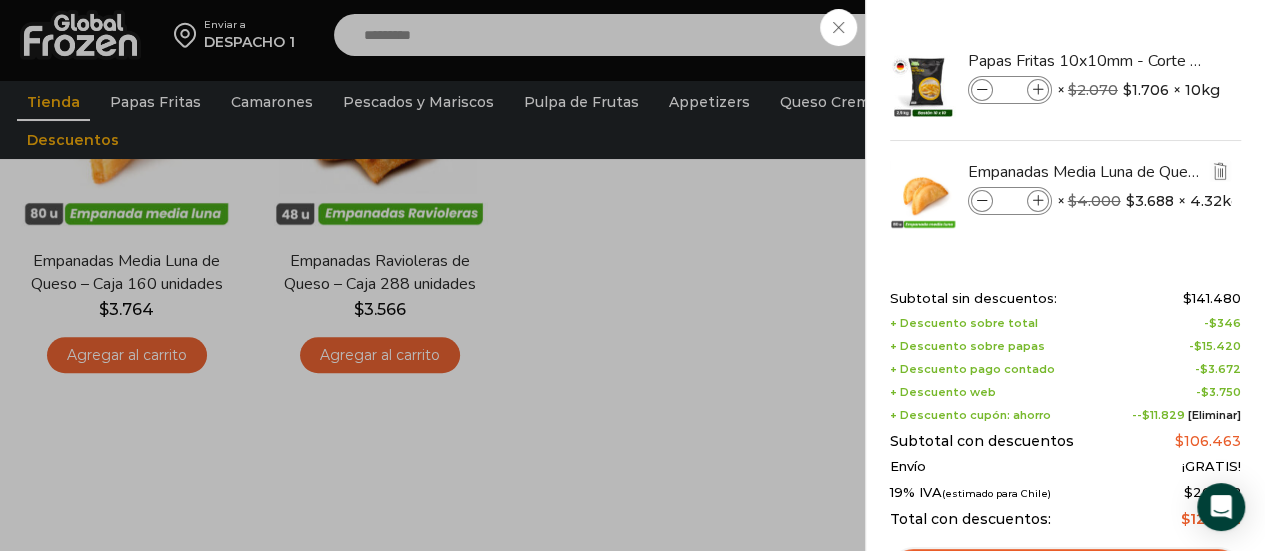click at bounding box center [1038, 201] 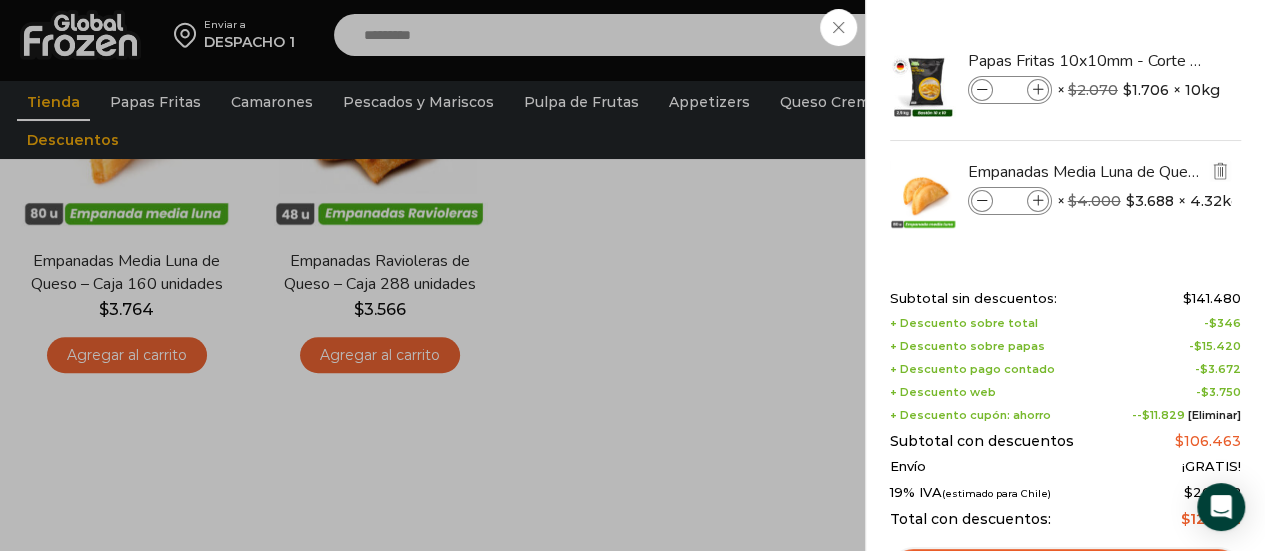 type on "*" 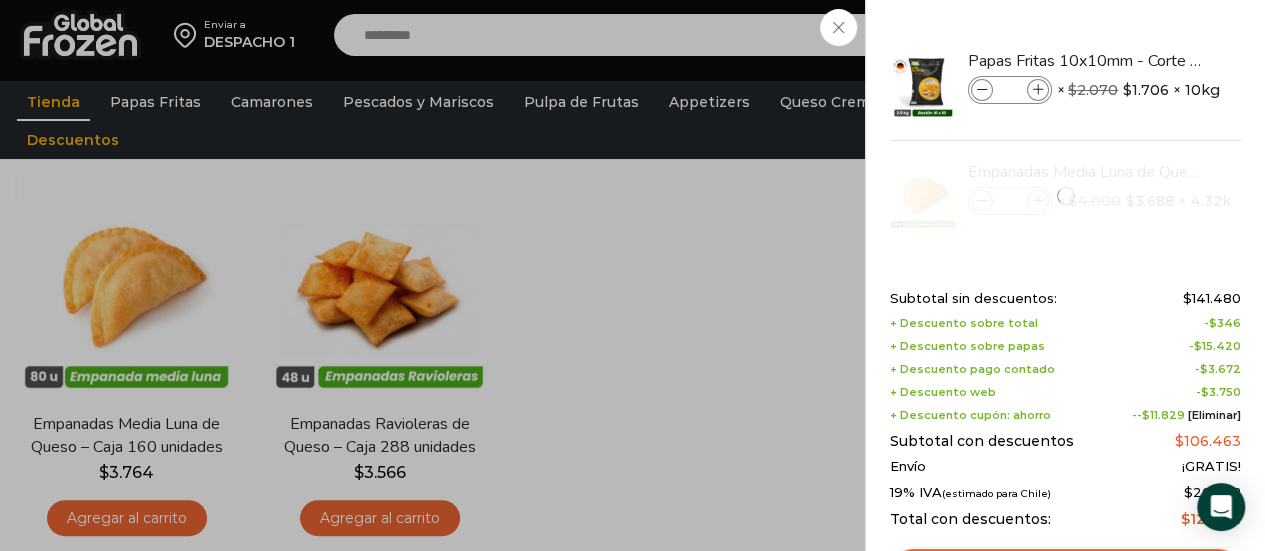 scroll, scrollTop: 226, scrollLeft: 0, axis: vertical 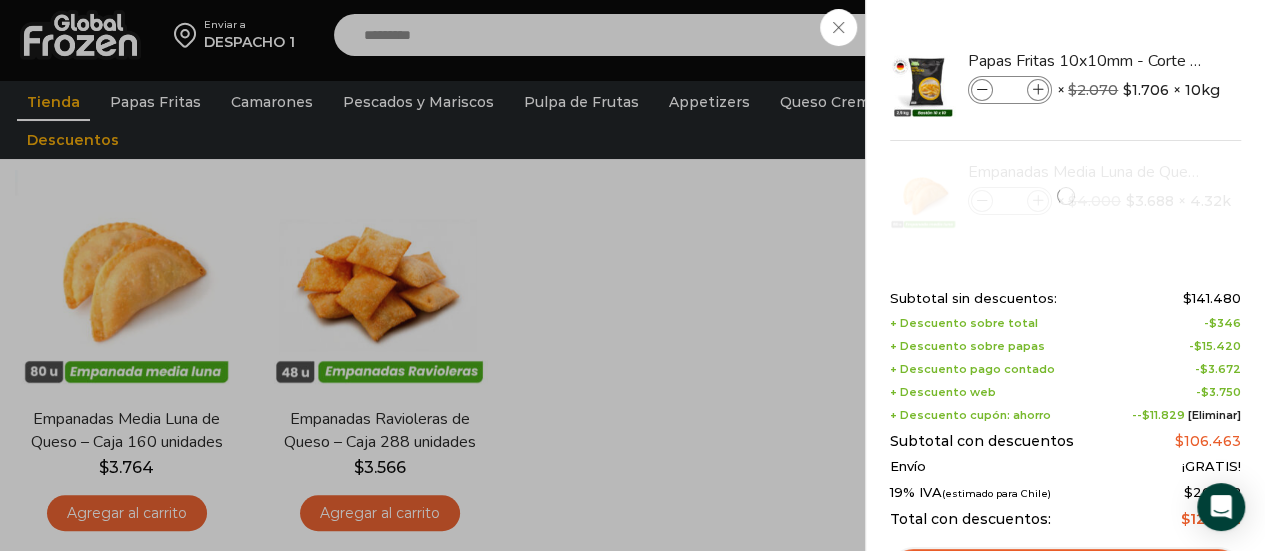 click on "7
Carrito
7
7
Shopping Cart
*" at bounding box center [1195, 35] 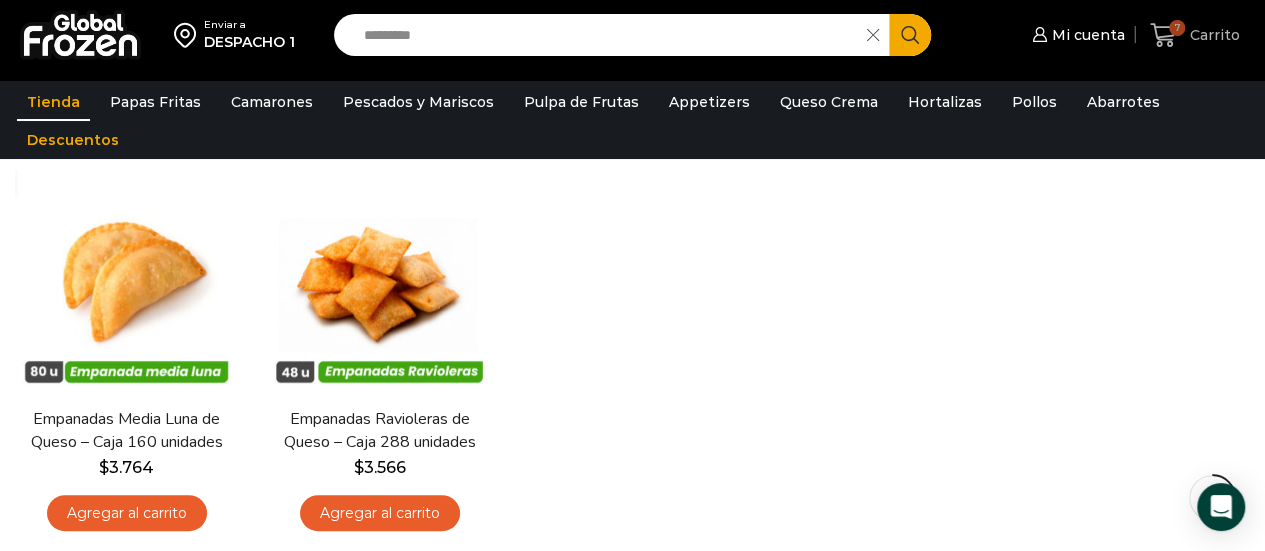 click on "7" at bounding box center [1177, 28] 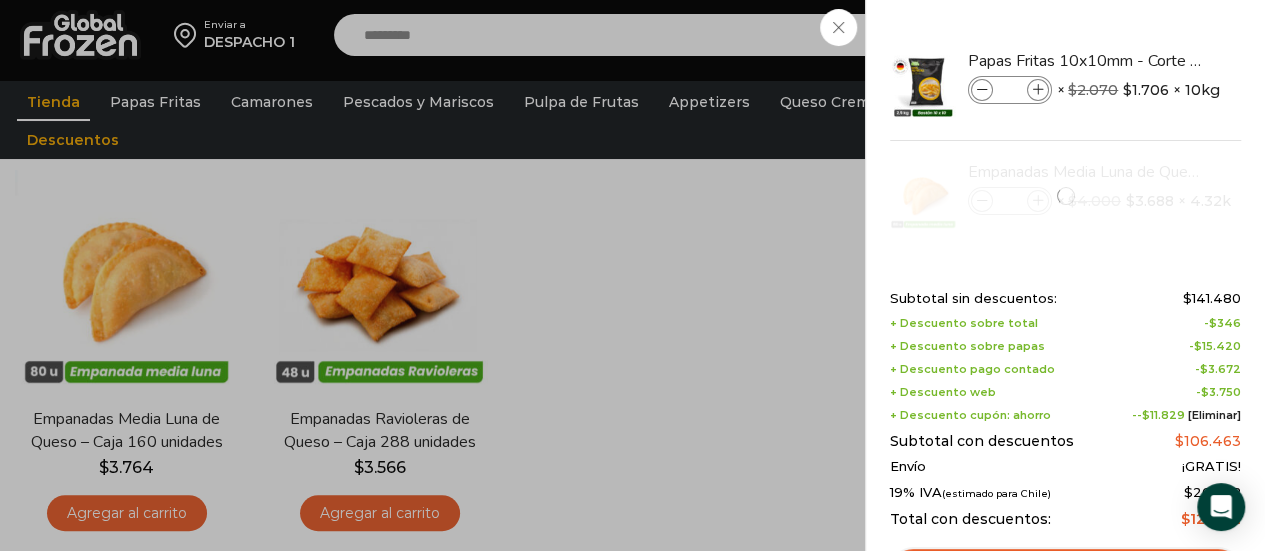 click on "7
Carrito
7
7
Shopping Cart
*" at bounding box center [1195, 35] 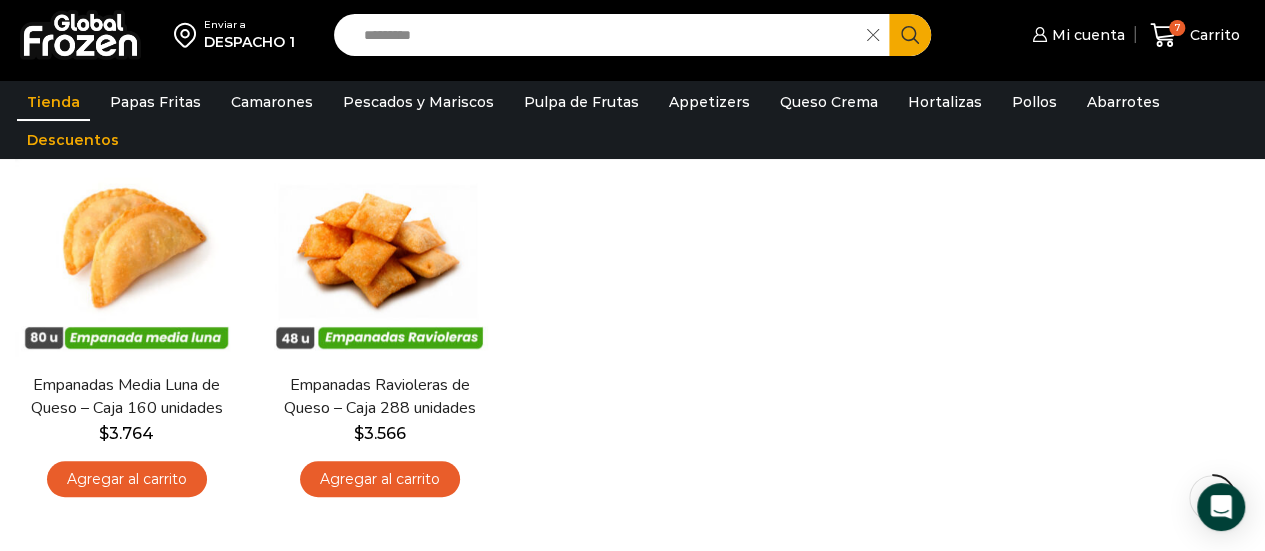scroll, scrollTop: 260, scrollLeft: 0, axis: vertical 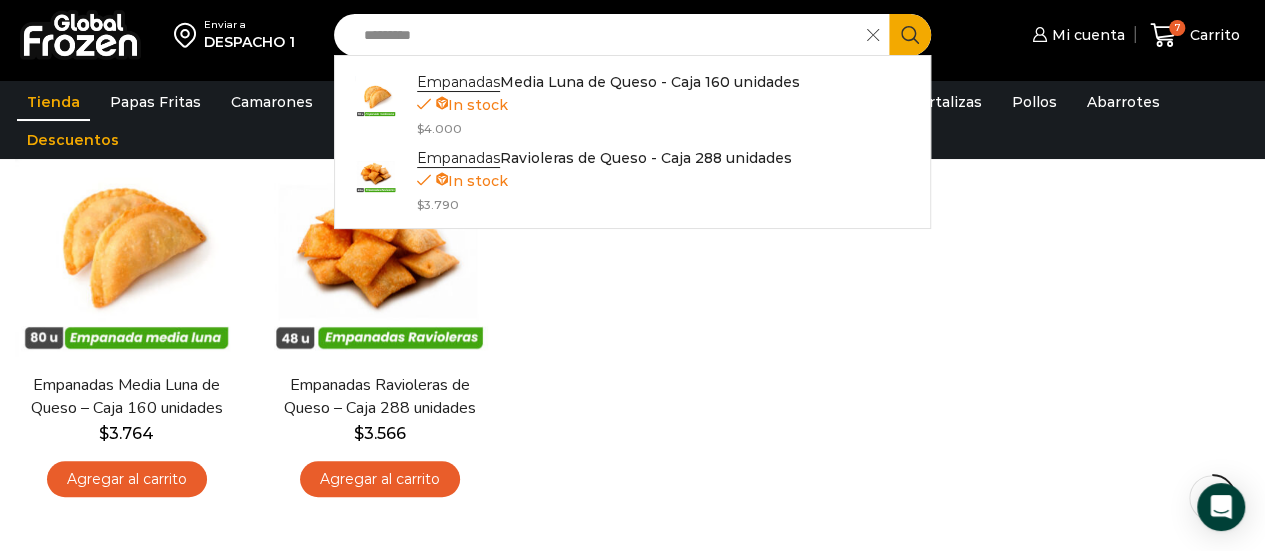 click on "Hay stock
Vista Rápida
Empanadas Media Luna de Queso – Caja 160 unidades
$ 3.764
Agregar al carrito Ver carrito
Hay stock
Vista Rápida
Empanadas Ravioleras de Queso – Caja 288 unidades
$" at bounding box center [632, 323] 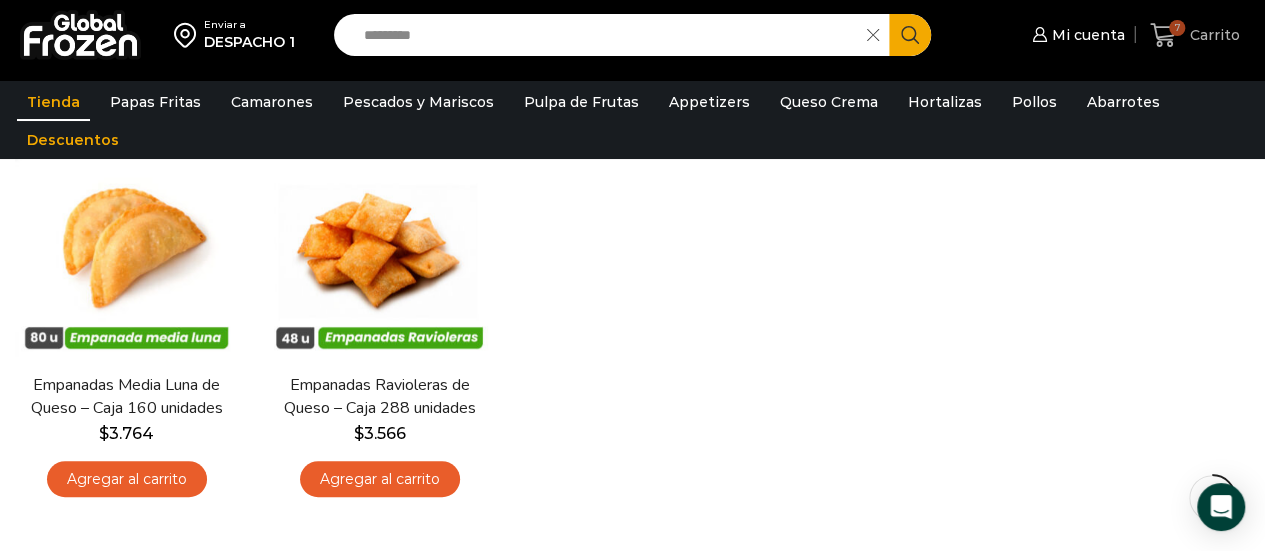 click on "7
Carrito" at bounding box center (1195, 35) 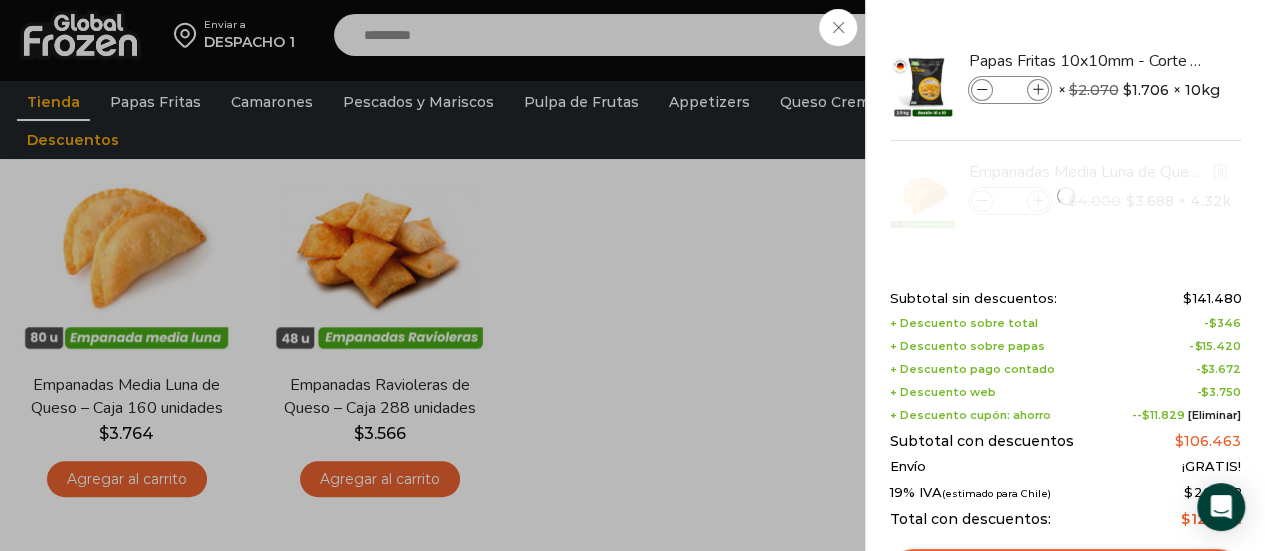 click at bounding box center (1065, 196) 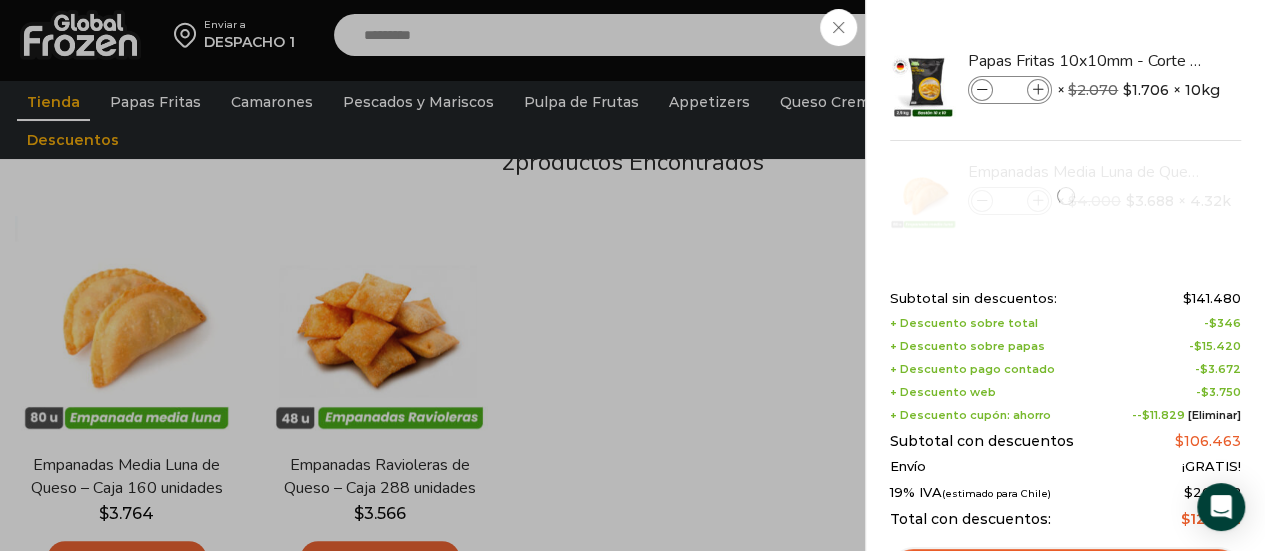 scroll, scrollTop: 0, scrollLeft: 0, axis: both 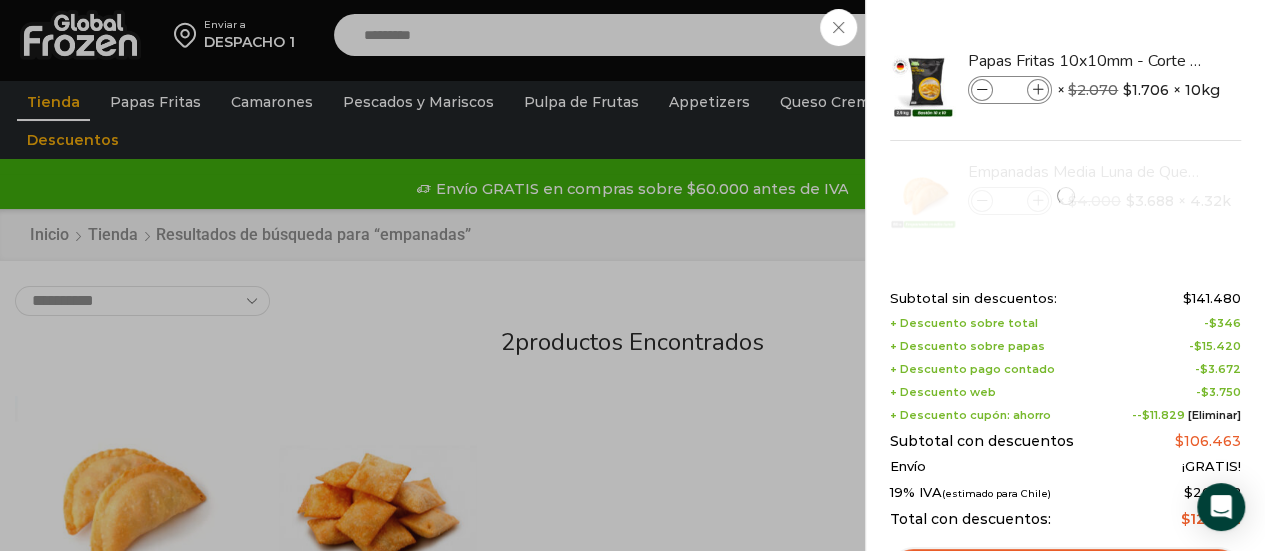 drag, startPoint x: 1240, startPoint y: 107, endPoint x: 1244, endPoint y: 171, distance: 64.12488 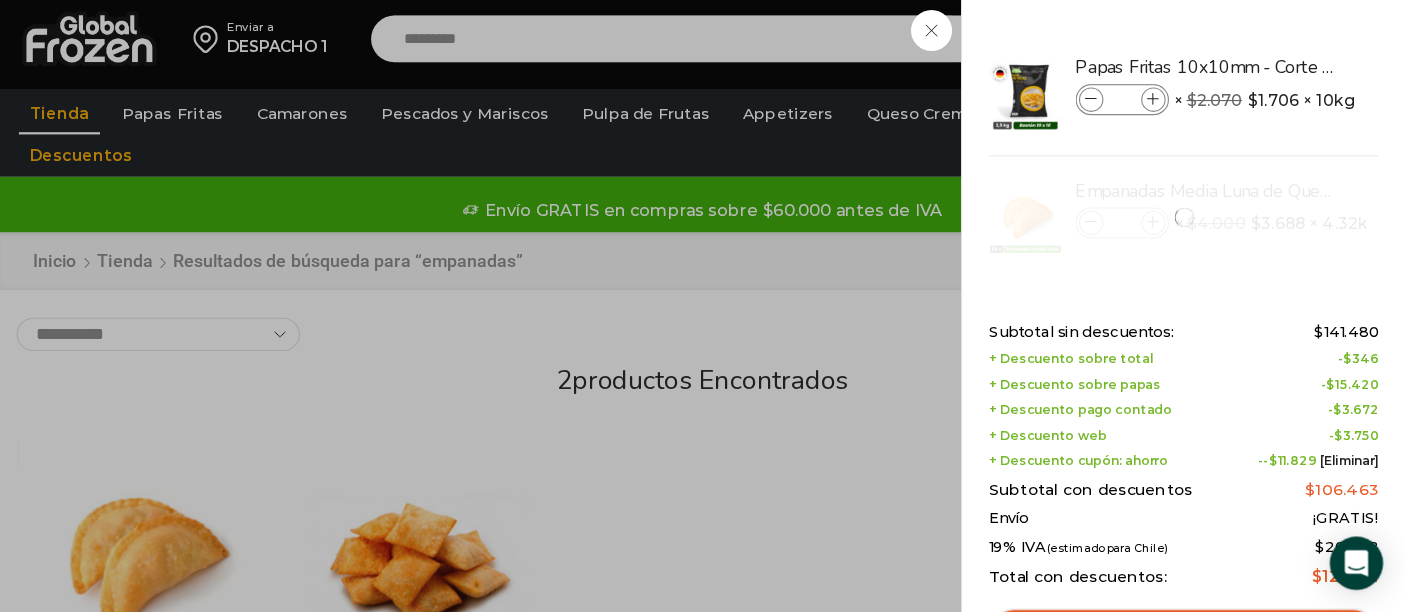 scroll, scrollTop: 4, scrollLeft: 0, axis: vertical 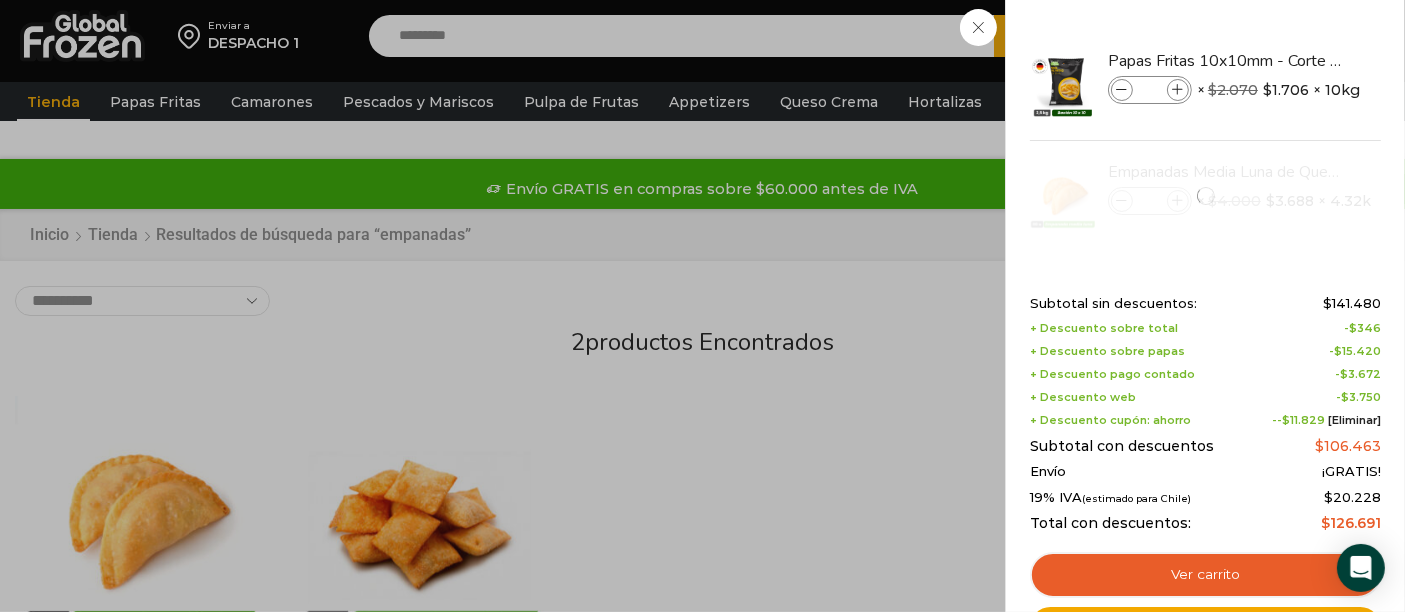 drag, startPoint x: 1202, startPoint y: 4, endPoint x: 912, endPoint y: 439, distance: 522.80493 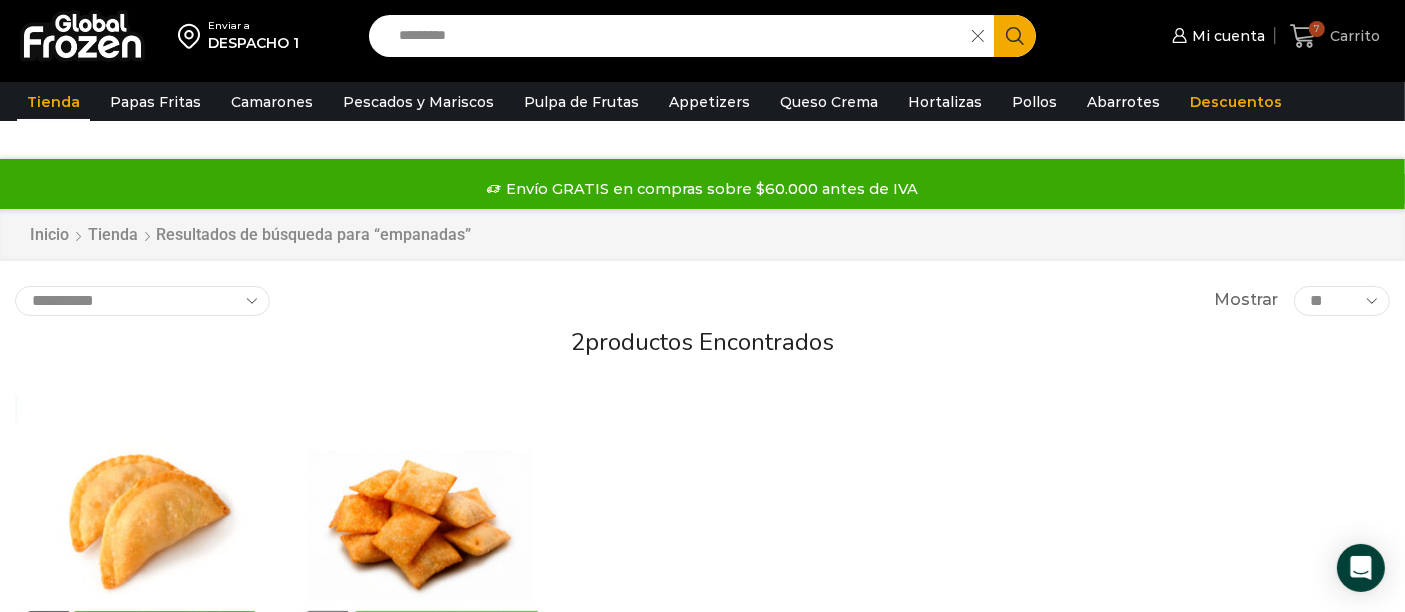 click on "Carrito" at bounding box center [1352, 36] 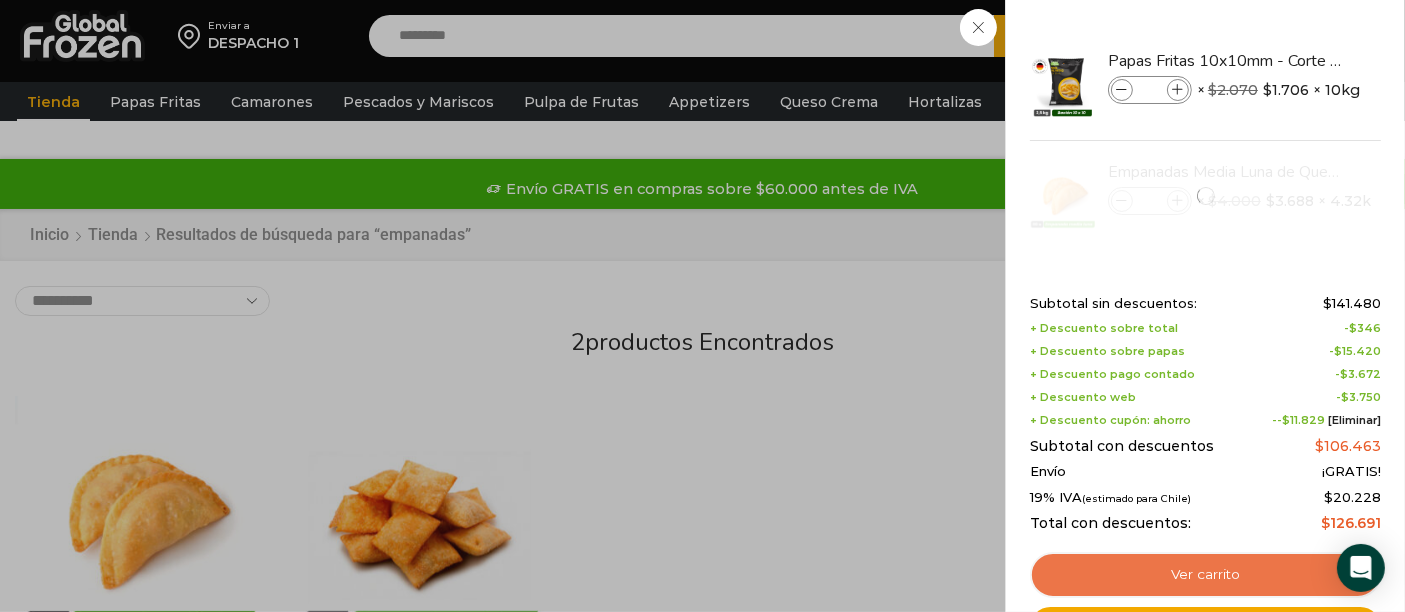 click on "Ver carrito" at bounding box center (1205, 575) 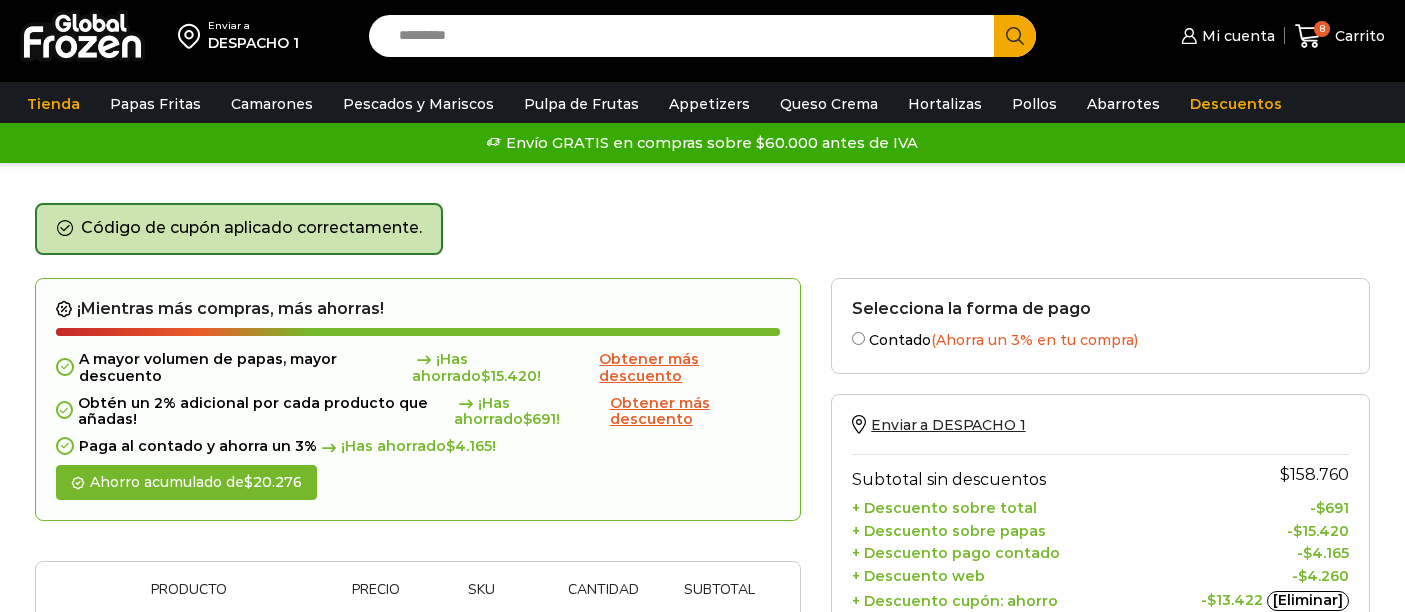 scroll, scrollTop: 0, scrollLeft: 0, axis: both 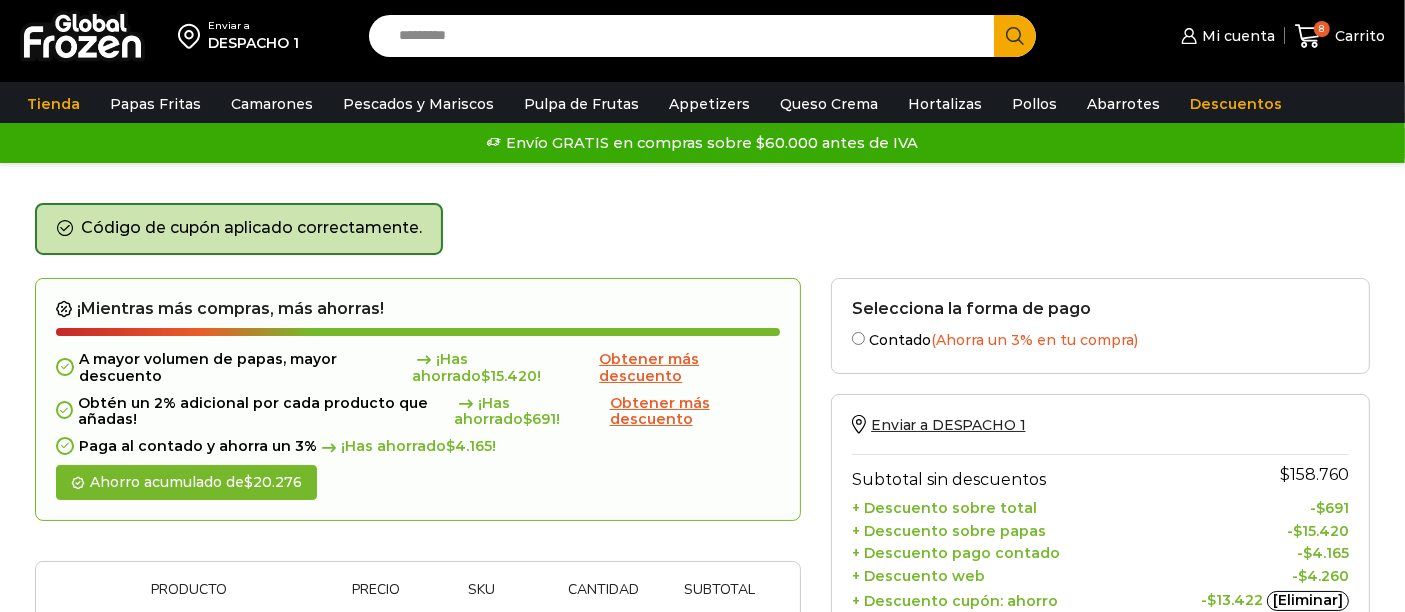 click on "Search input" at bounding box center (687, 36) 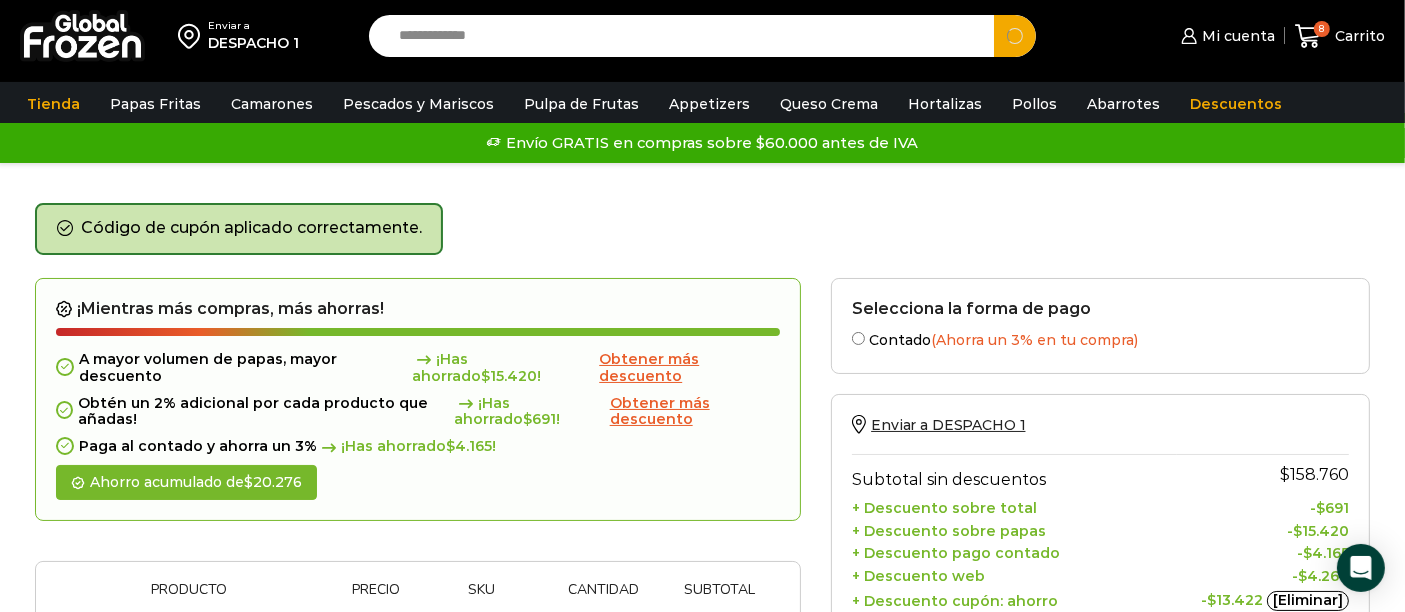 type on "**********" 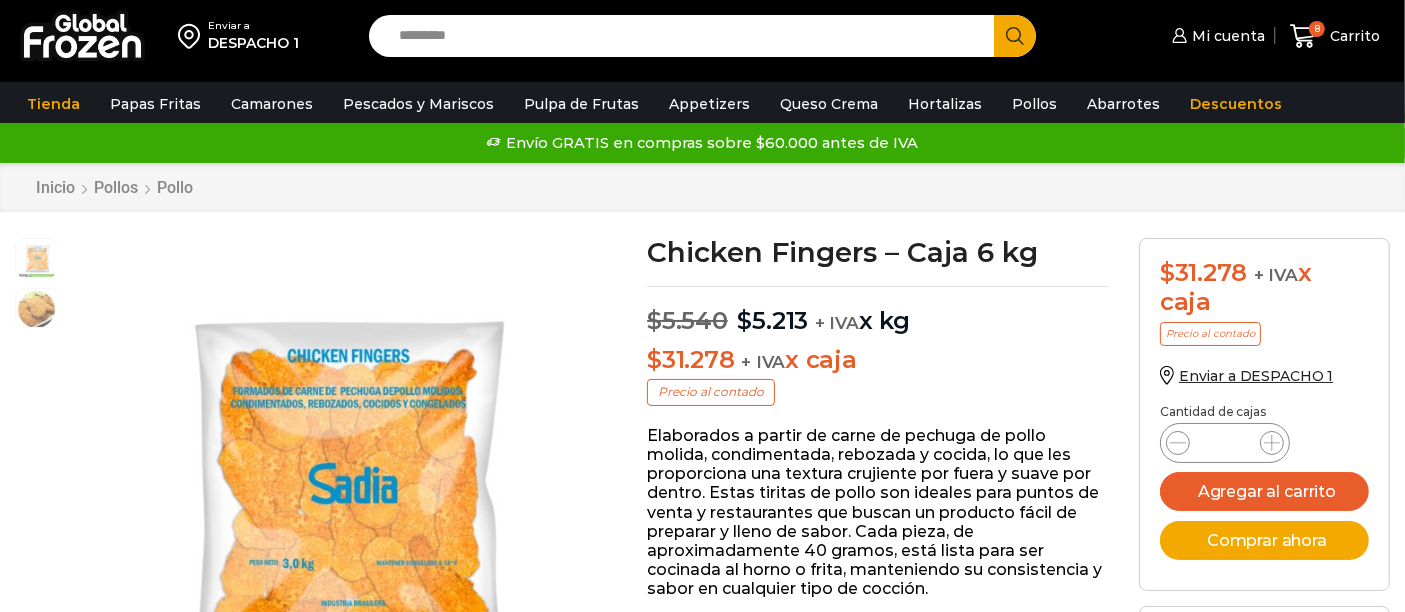 scroll, scrollTop: 0, scrollLeft: 0, axis: both 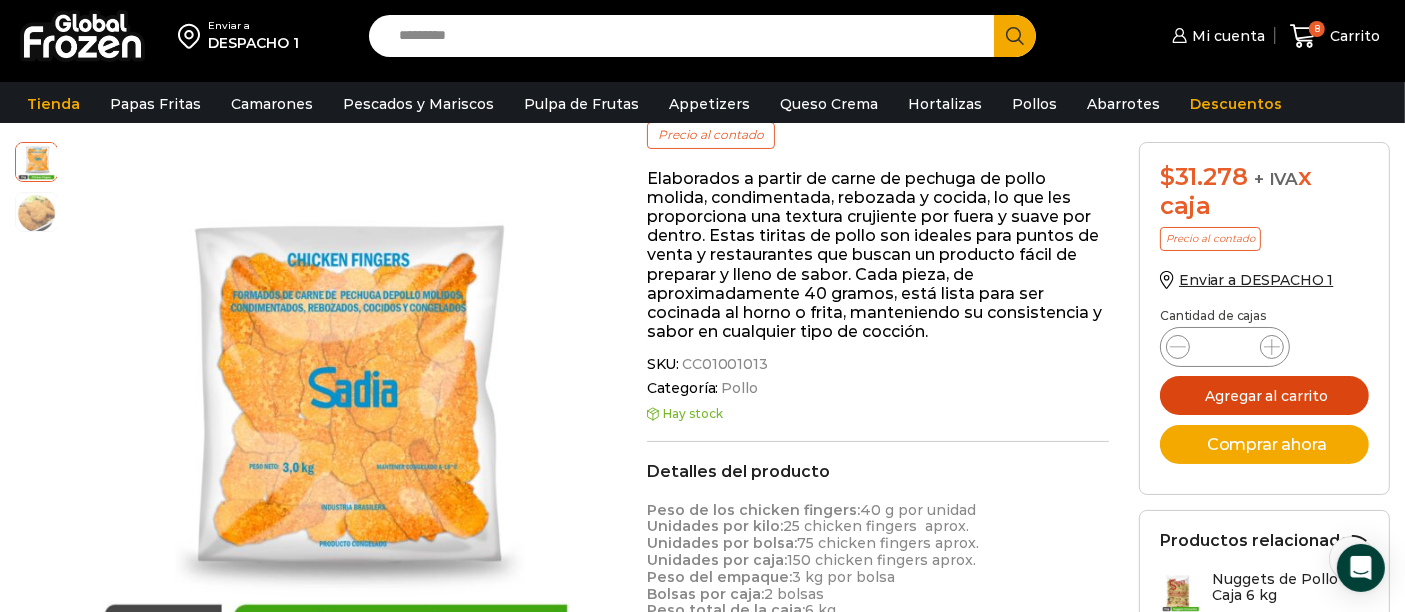 click on "Agregar al carrito" at bounding box center (1264, 395) 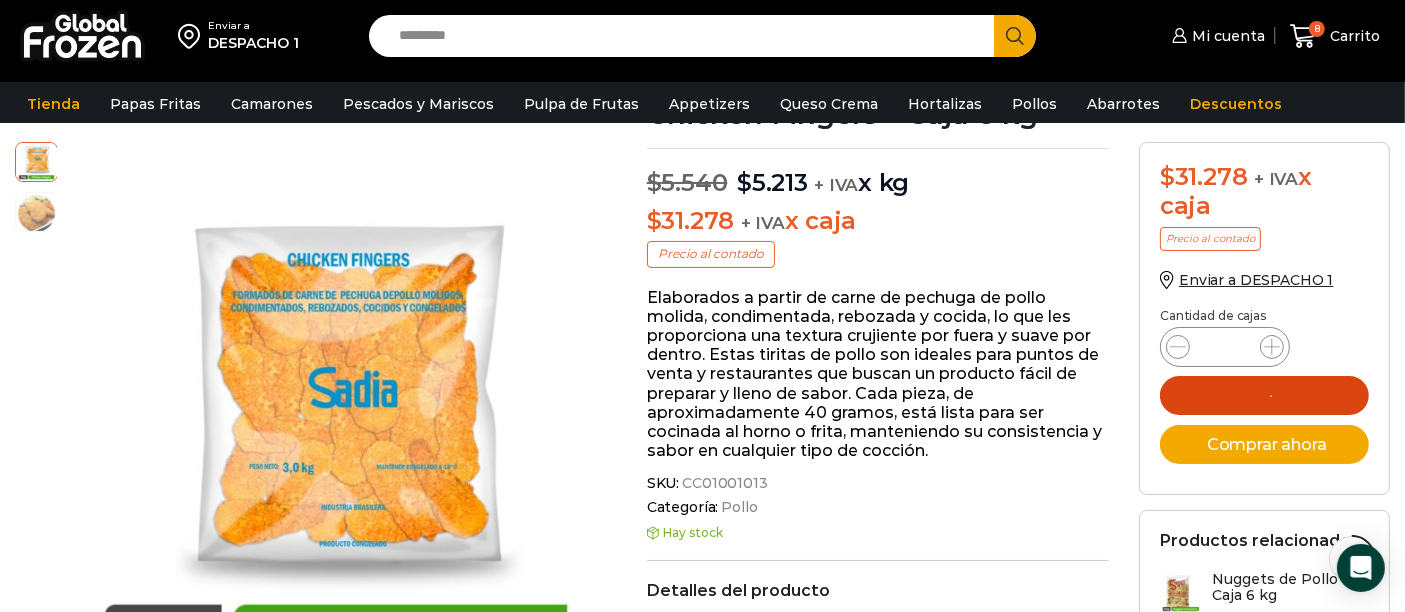 scroll, scrollTop: 0, scrollLeft: 0, axis: both 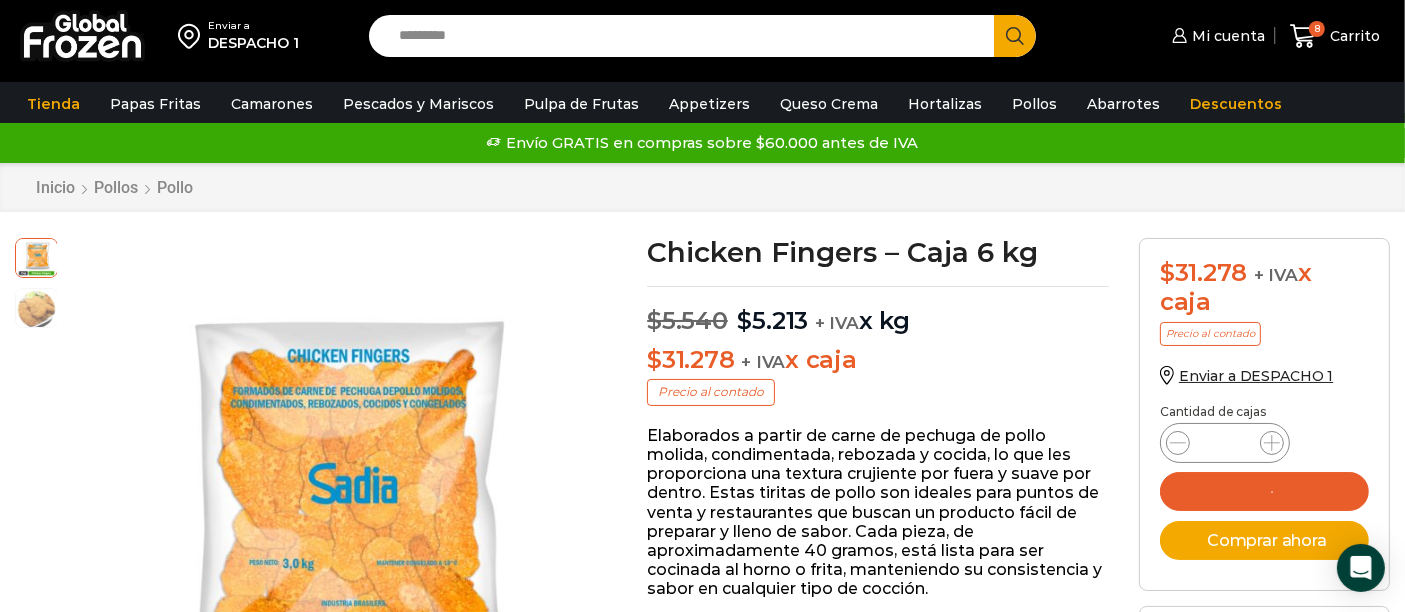 click on "Tienda
Papas Fritas
Papas Bastón
Papas Especiales
Camarones
Camarones Crudos Pelados sin Vena
Camarones Crudos con Cáscara
Camarones Cocidos Pelados
Camarones Cocidos Pelados sin Vena
Camarones Apanados
Camarones Enteros
Pescados y Mariscos
Atún
Calamar
Centolla
Choritos
Jaiba
Kanikama
Merluza
Ostión
Pangasius
Pulpo
Salmón
Surtido de Mariscos
Tilapia
Pulpa de Frutas
Appetizers
Queso Crema
Hortalizas
Pollos
Abarrotes
Aceite
Salsas
Soya
Vinagre
Descuentos" at bounding box center [702, 104] 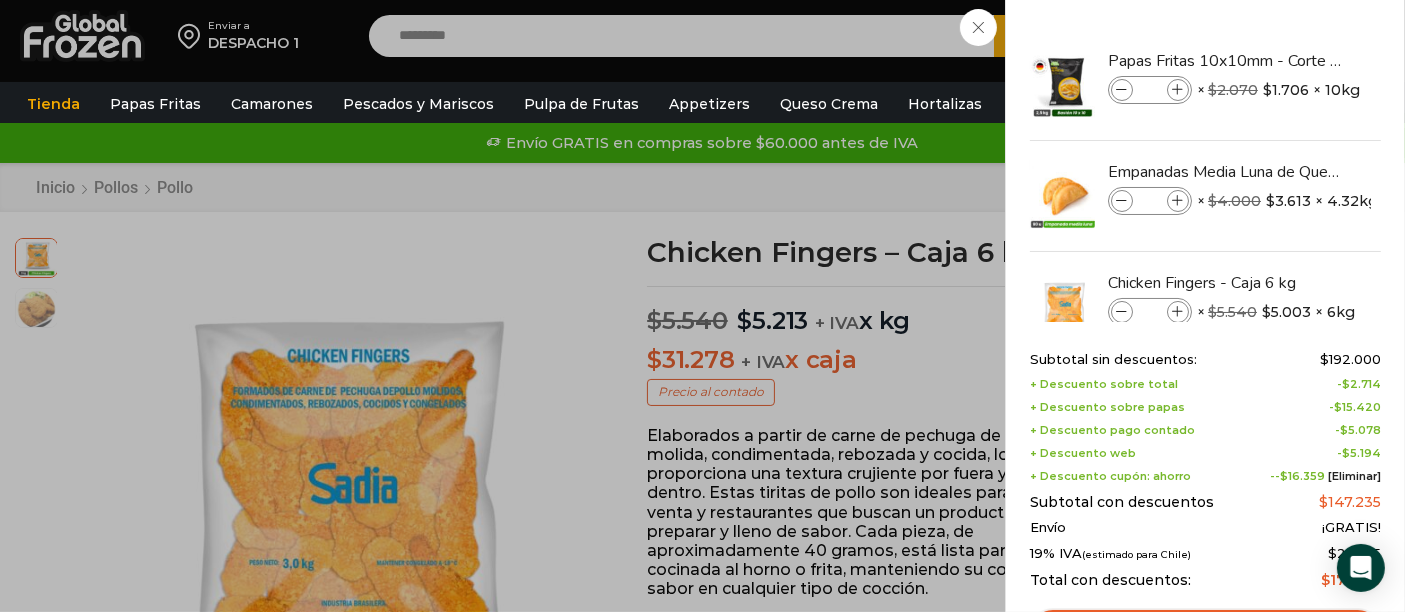 click on "9
Carrito
9
9
Shopping Cart
*
$" at bounding box center (1335, 36) 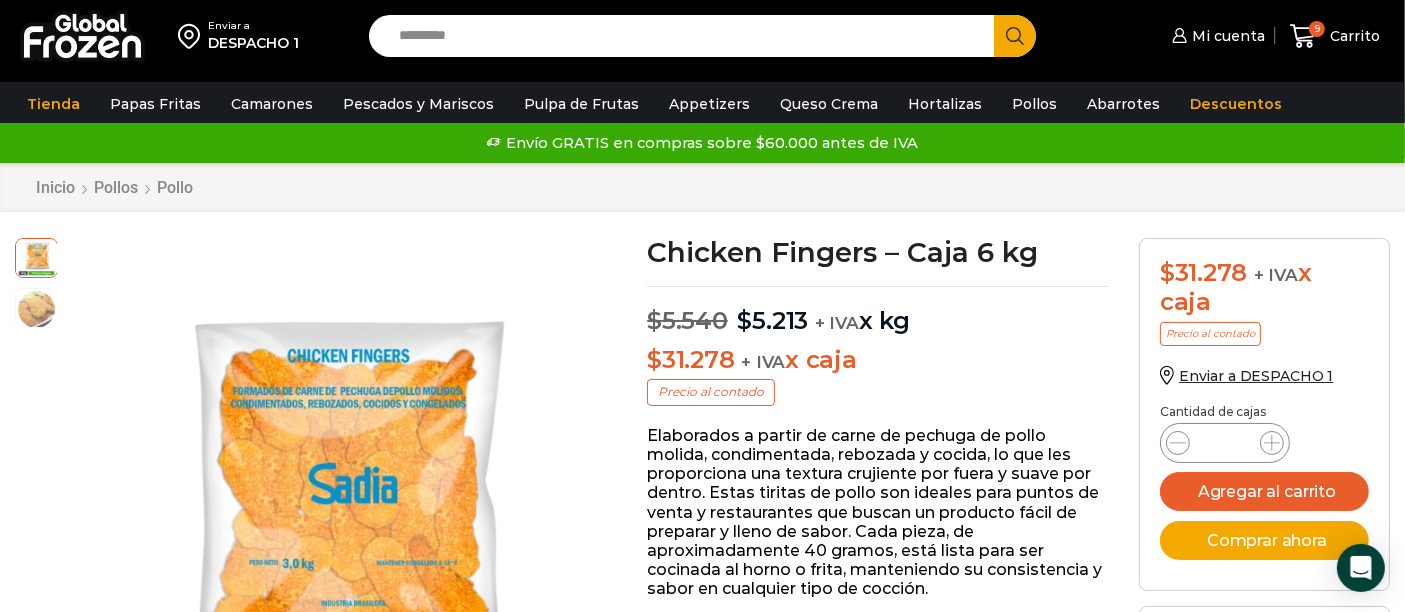 click on "Search input" at bounding box center (687, 36) 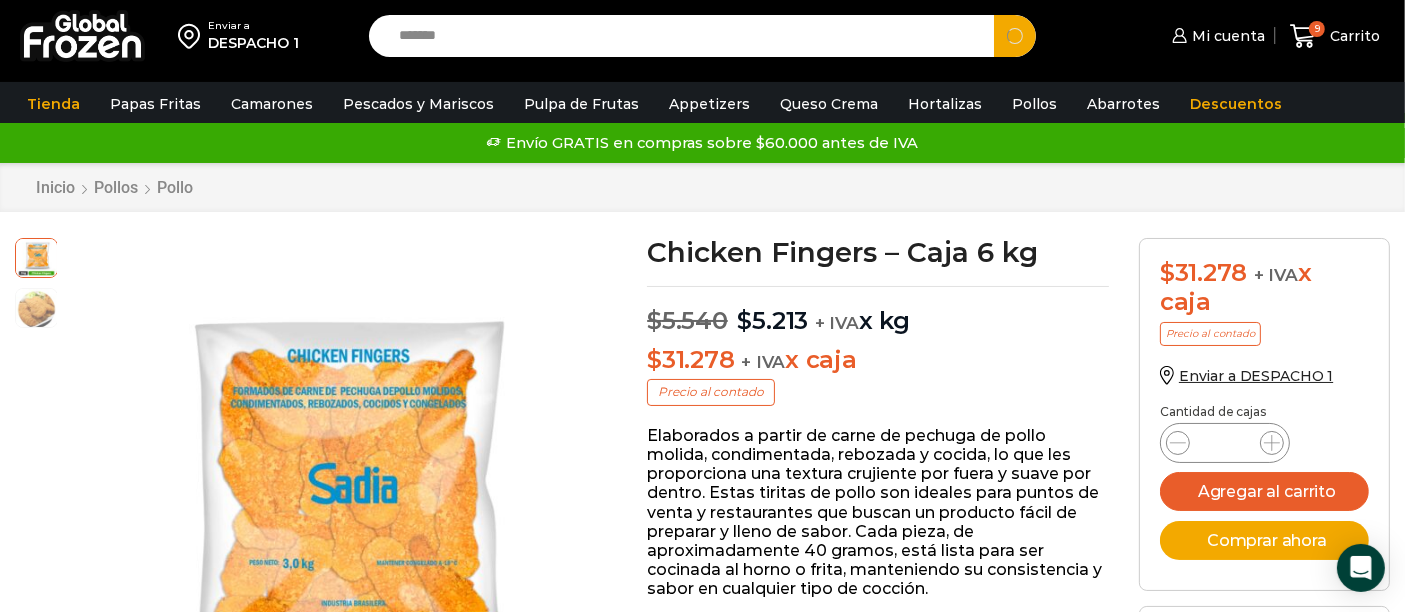 type on "******" 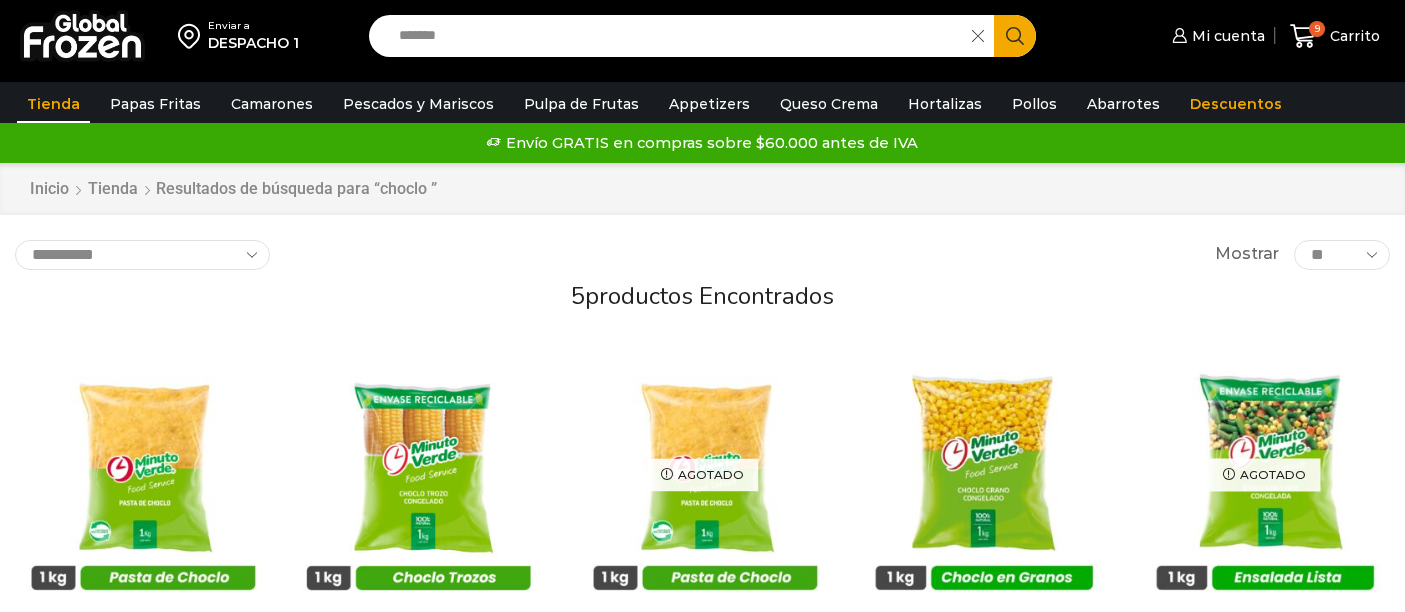 scroll, scrollTop: 0, scrollLeft: 0, axis: both 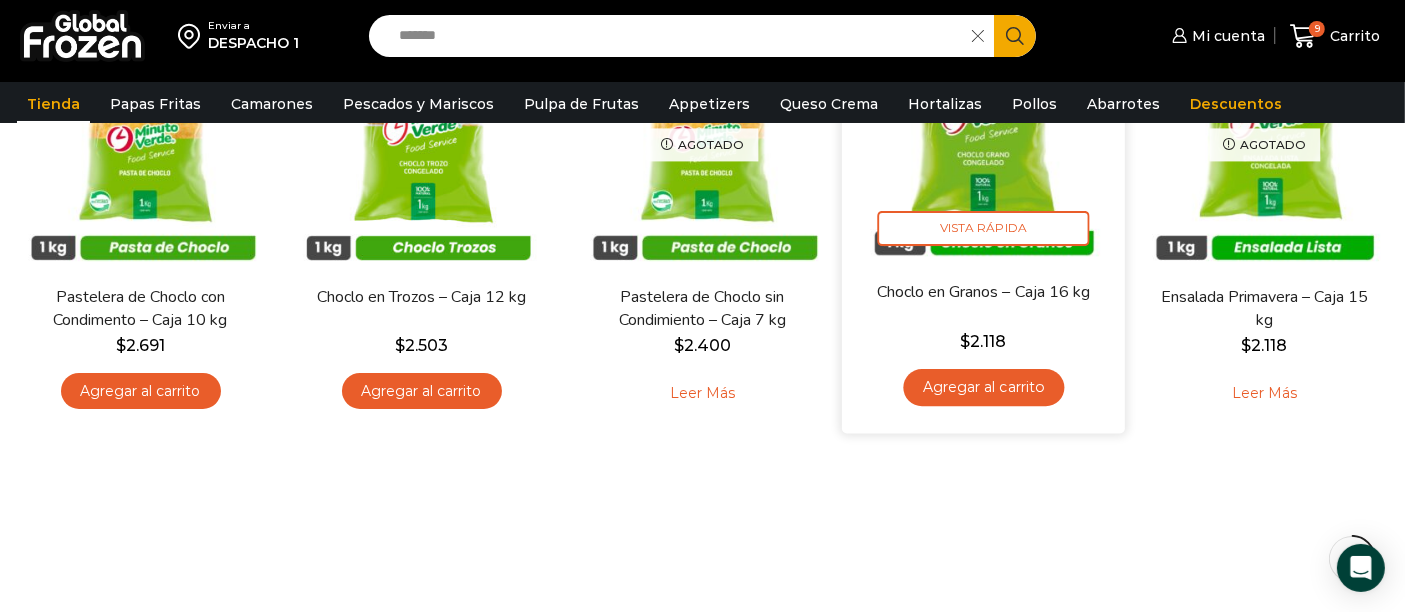 click on "Agregar al carrito" at bounding box center [983, 387] 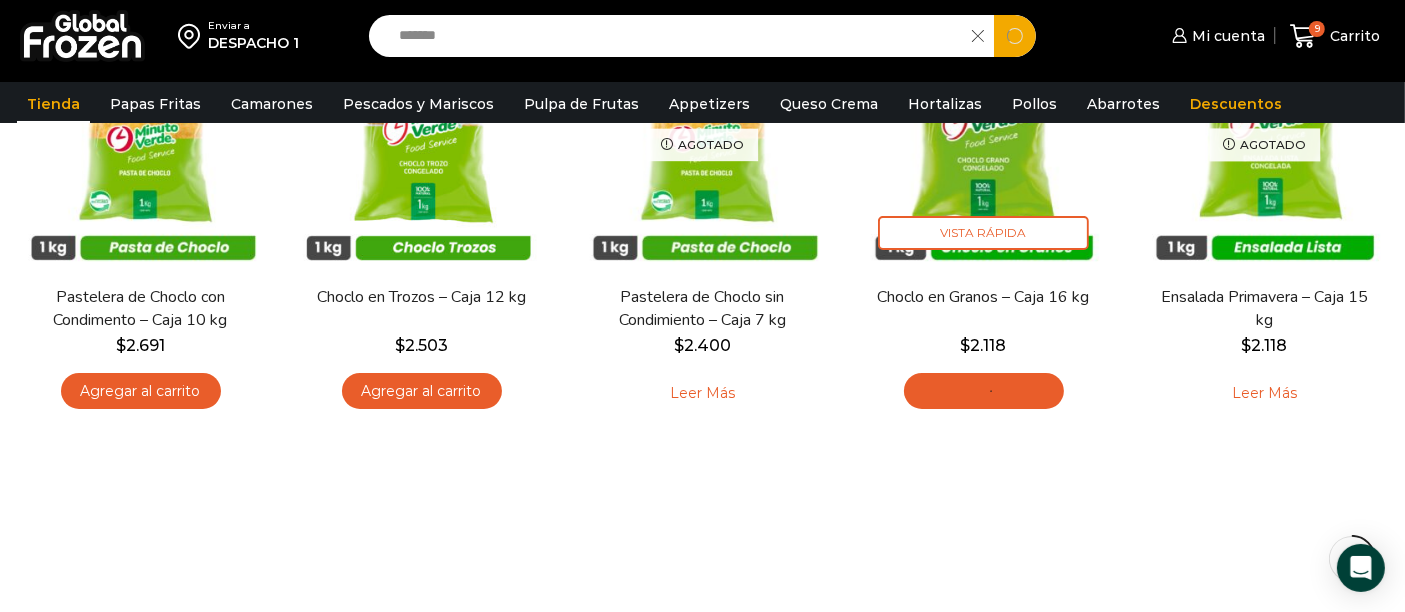 click on "******" at bounding box center [676, 36] 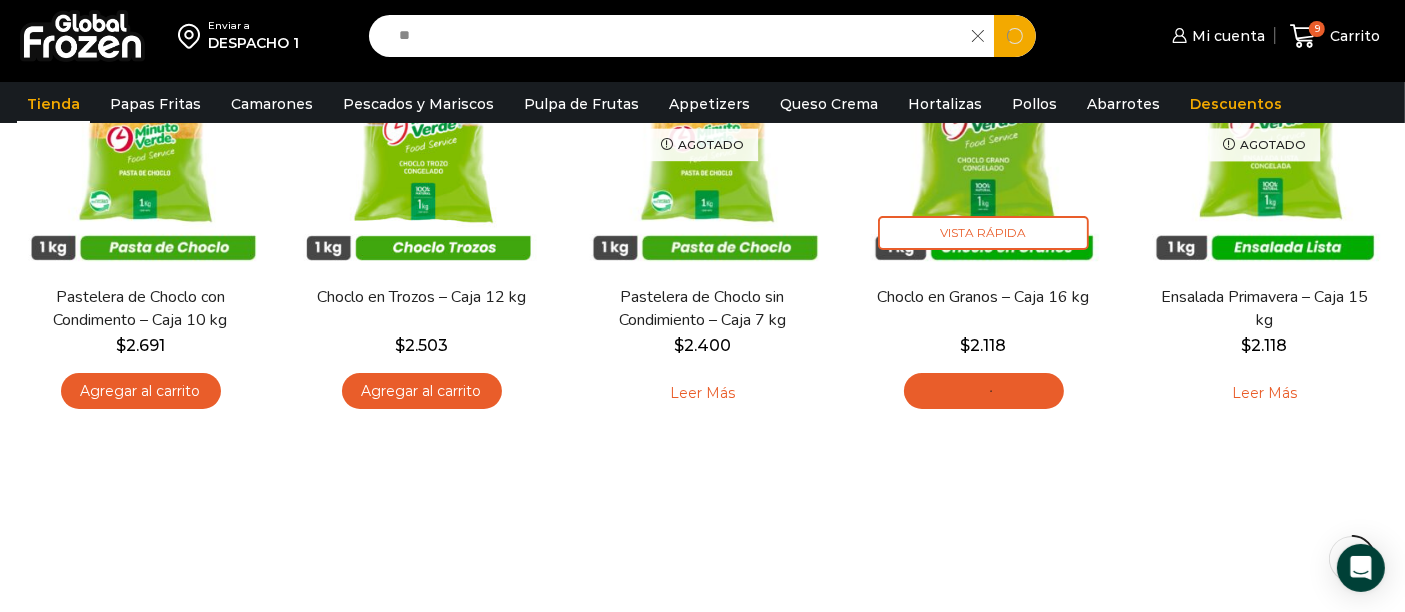 type on "*" 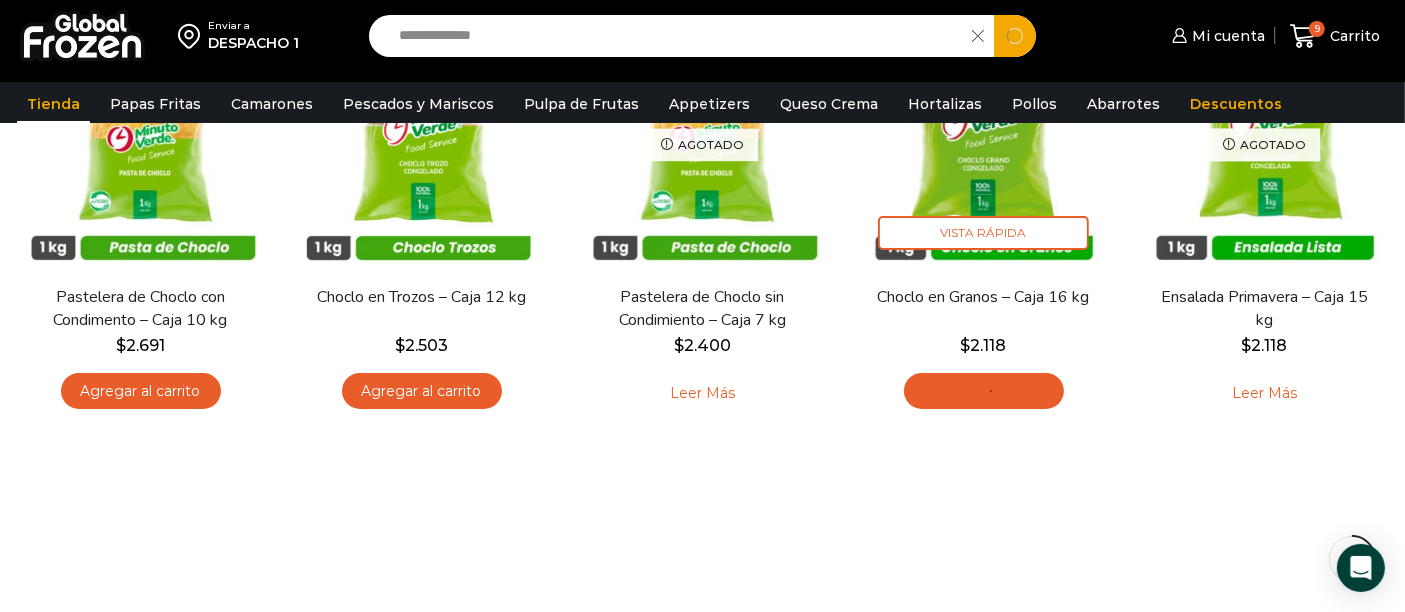 type on "**********" 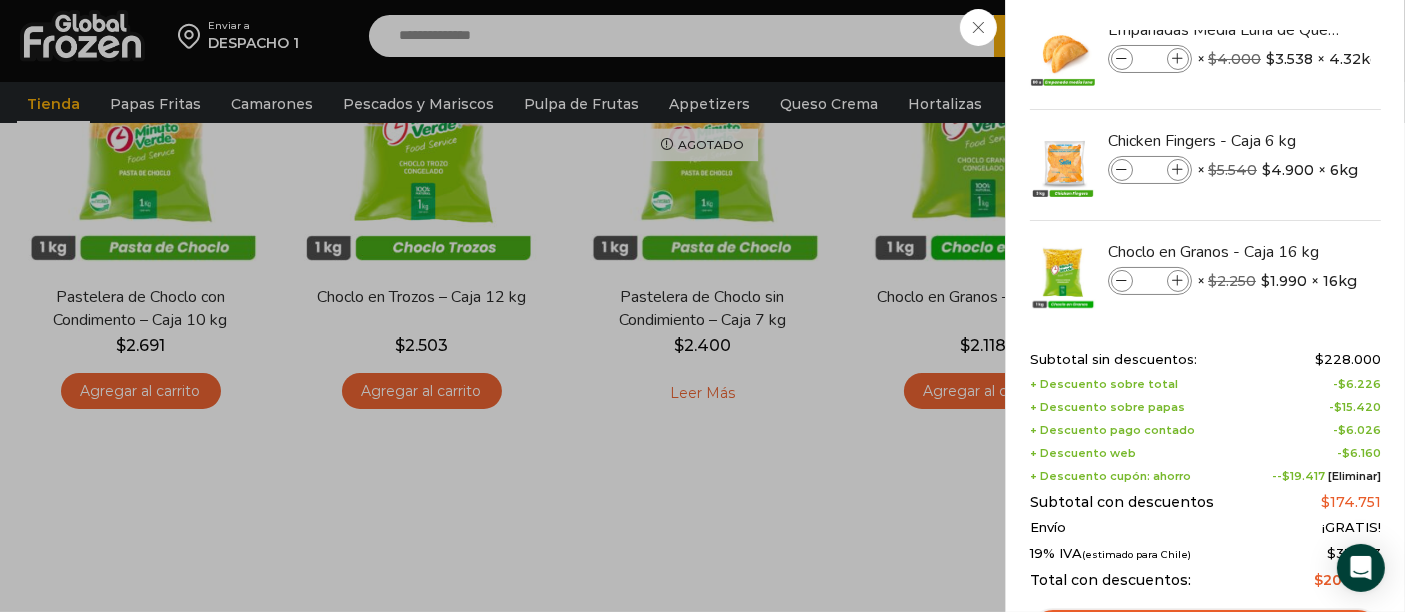 scroll, scrollTop: 164, scrollLeft: 0, axis: vertical 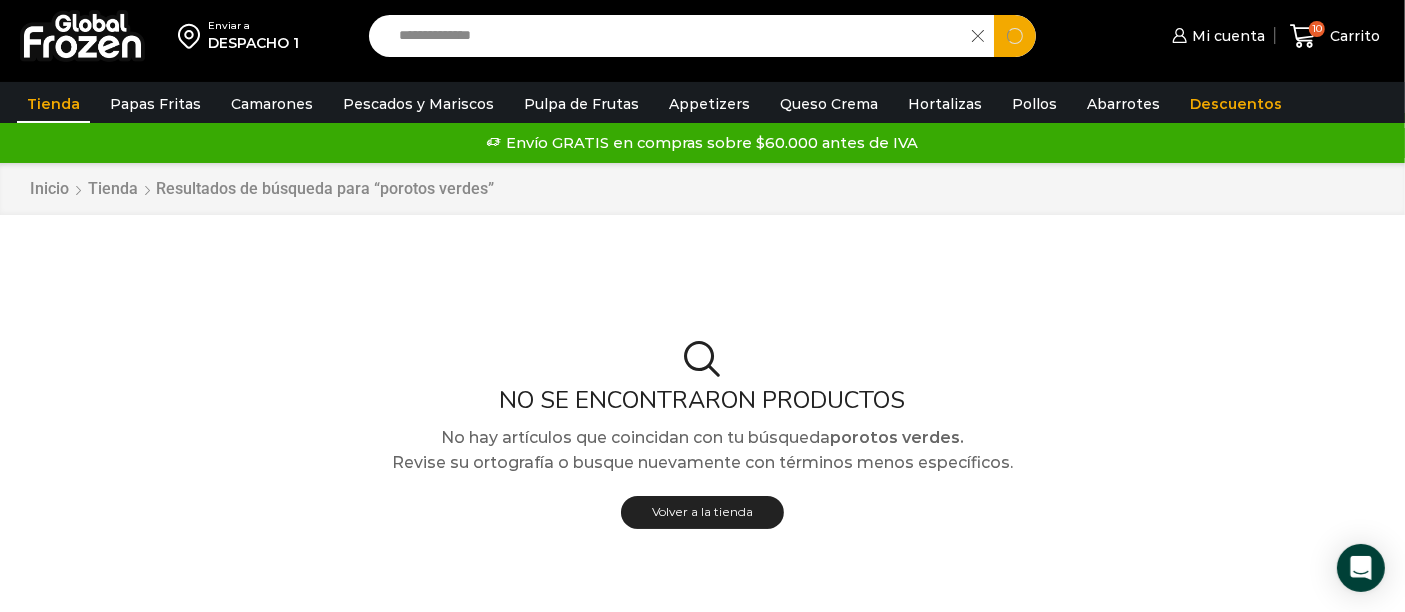 click on "**********" at bounding box center (676, 36) 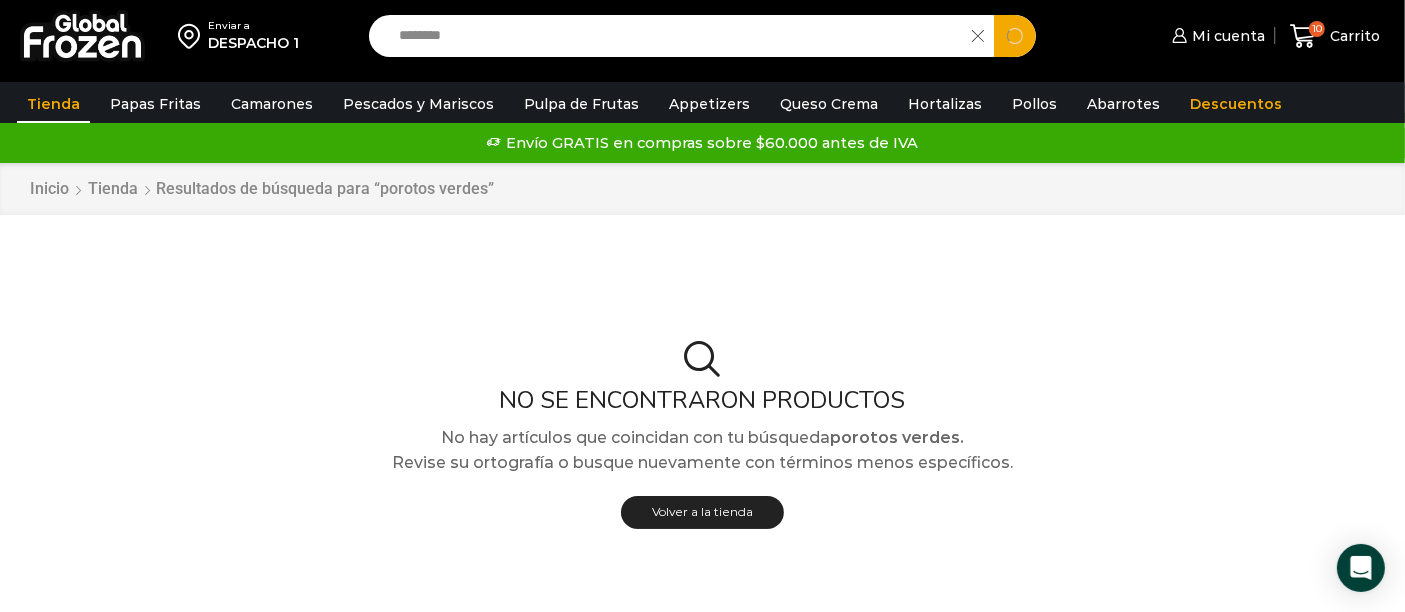 type on "*******" 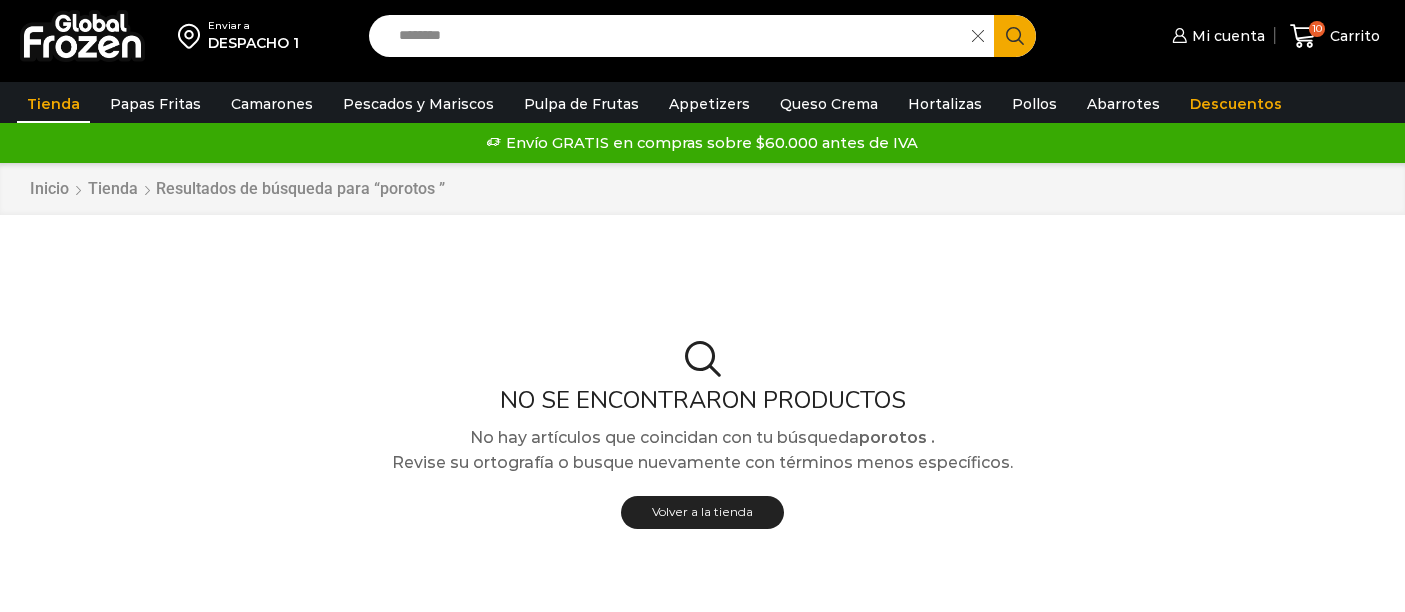 scroll, scrollTop: 0, scrollLeft: 0, axis: both 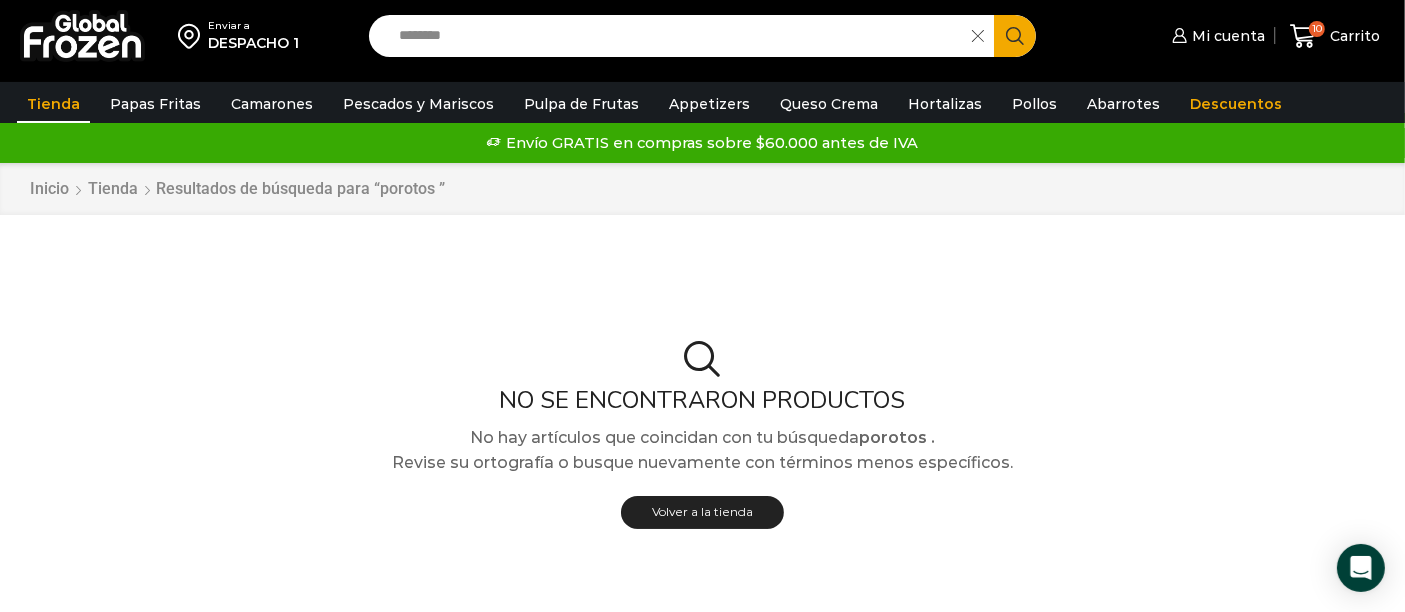 click on "Tienda" at bounding box center [53, 104] 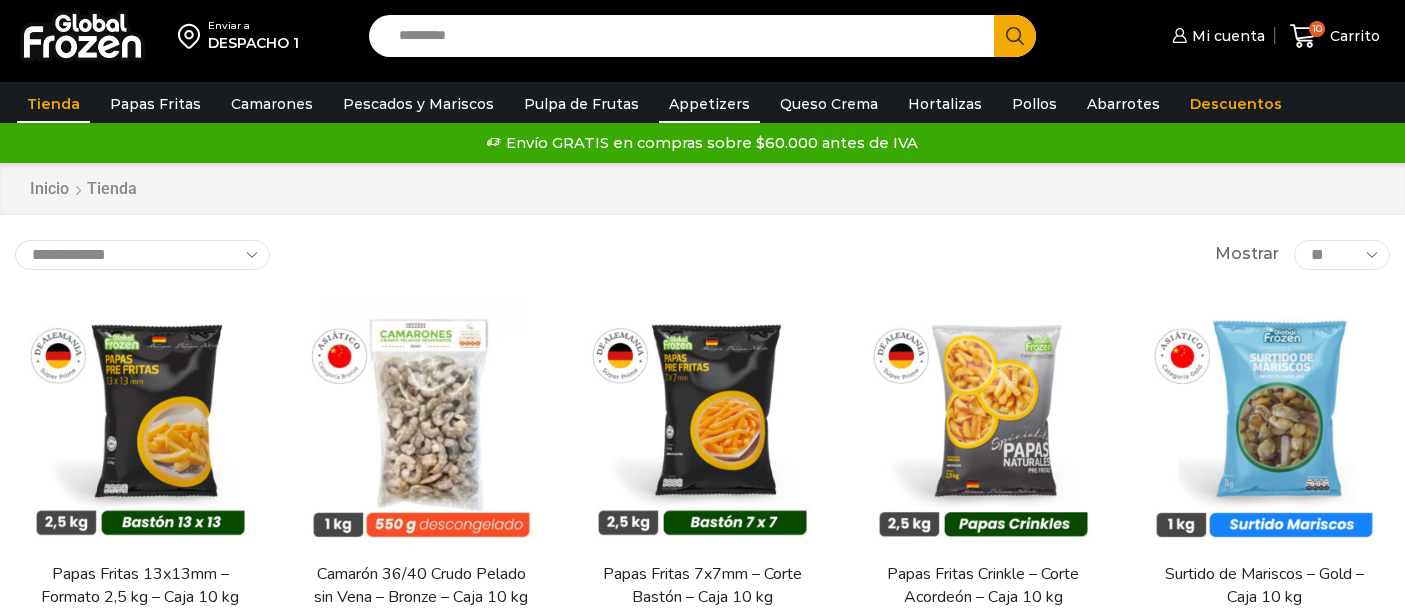 scroll, scrollTop: 0, scrollLeft: 0, axis: both 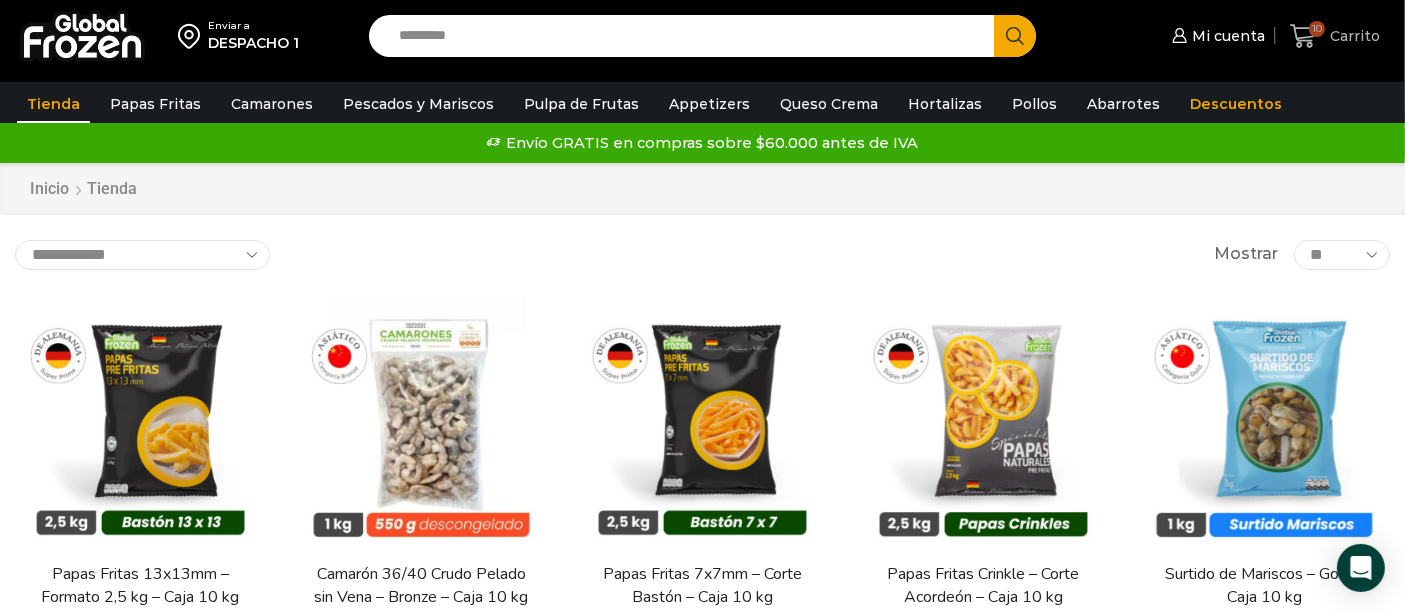 click on "10
Carrito" at bounding box center [1335, 36] 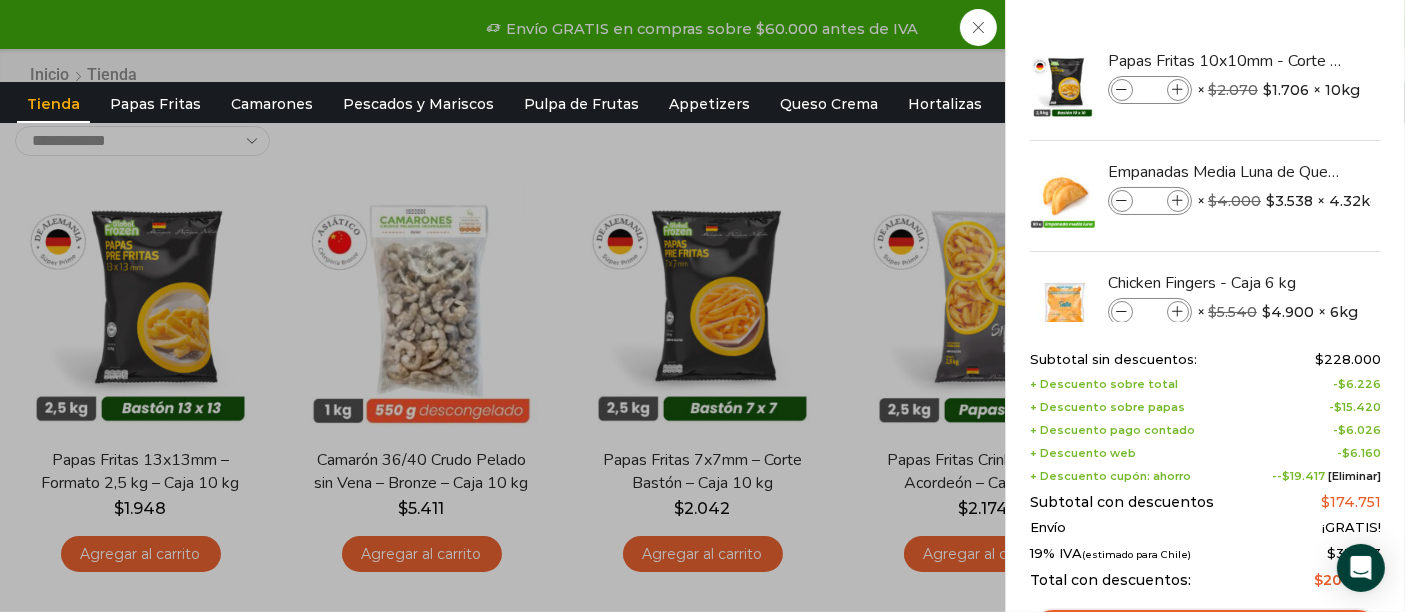 scroll, scrollTop: 0, scrollLeft: 0, axis: both 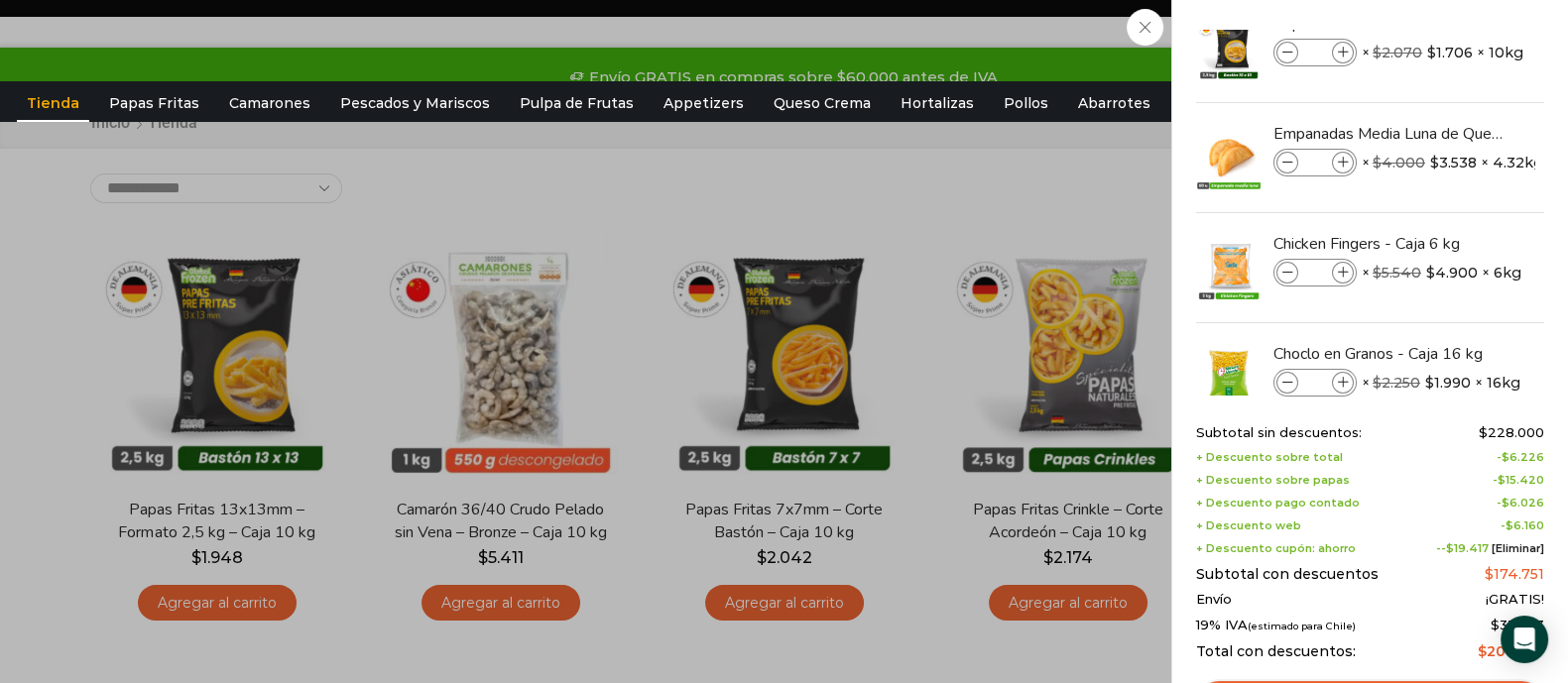 click on "10
Carrito
10
10
Shopping Cart
*" at bounding box center (1499, -29) 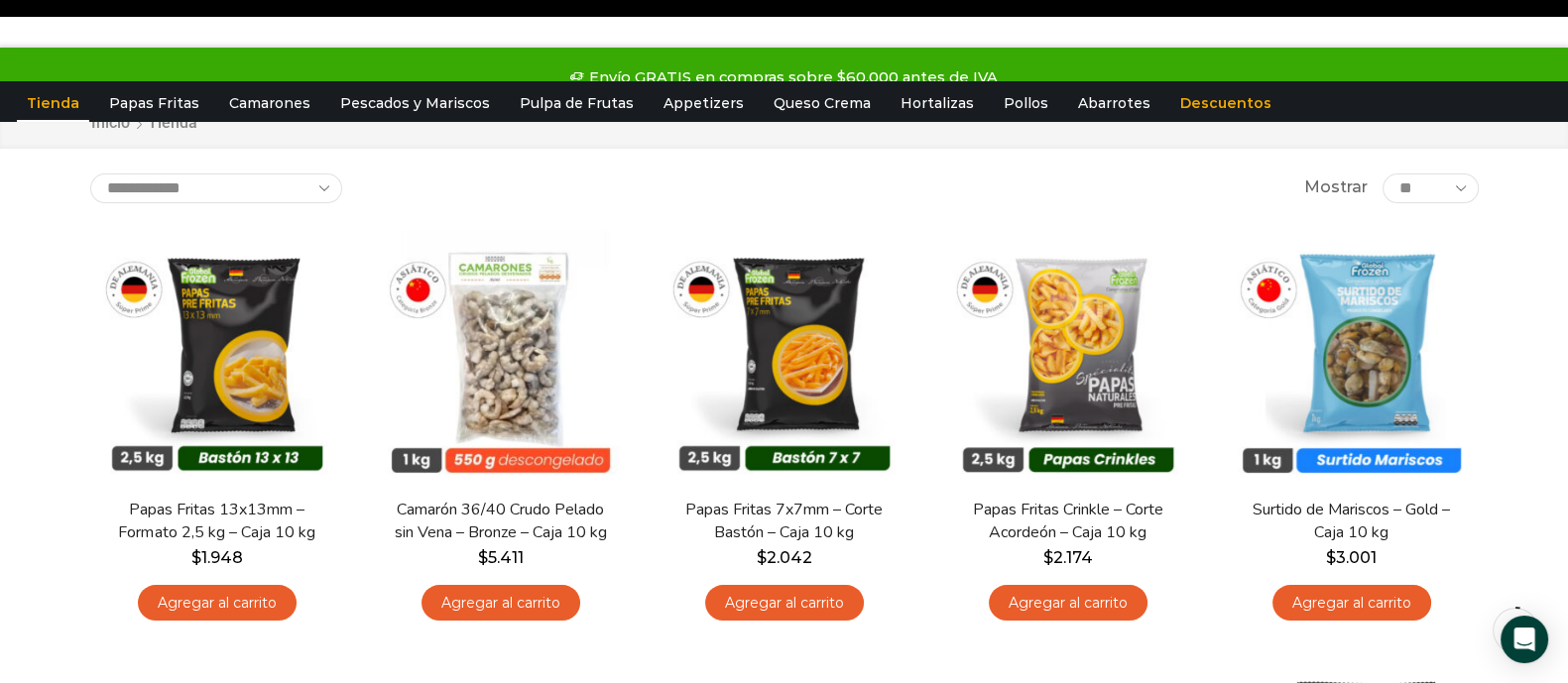 scroll, scrollTop: 0, scrollLeft: 0, axis: both 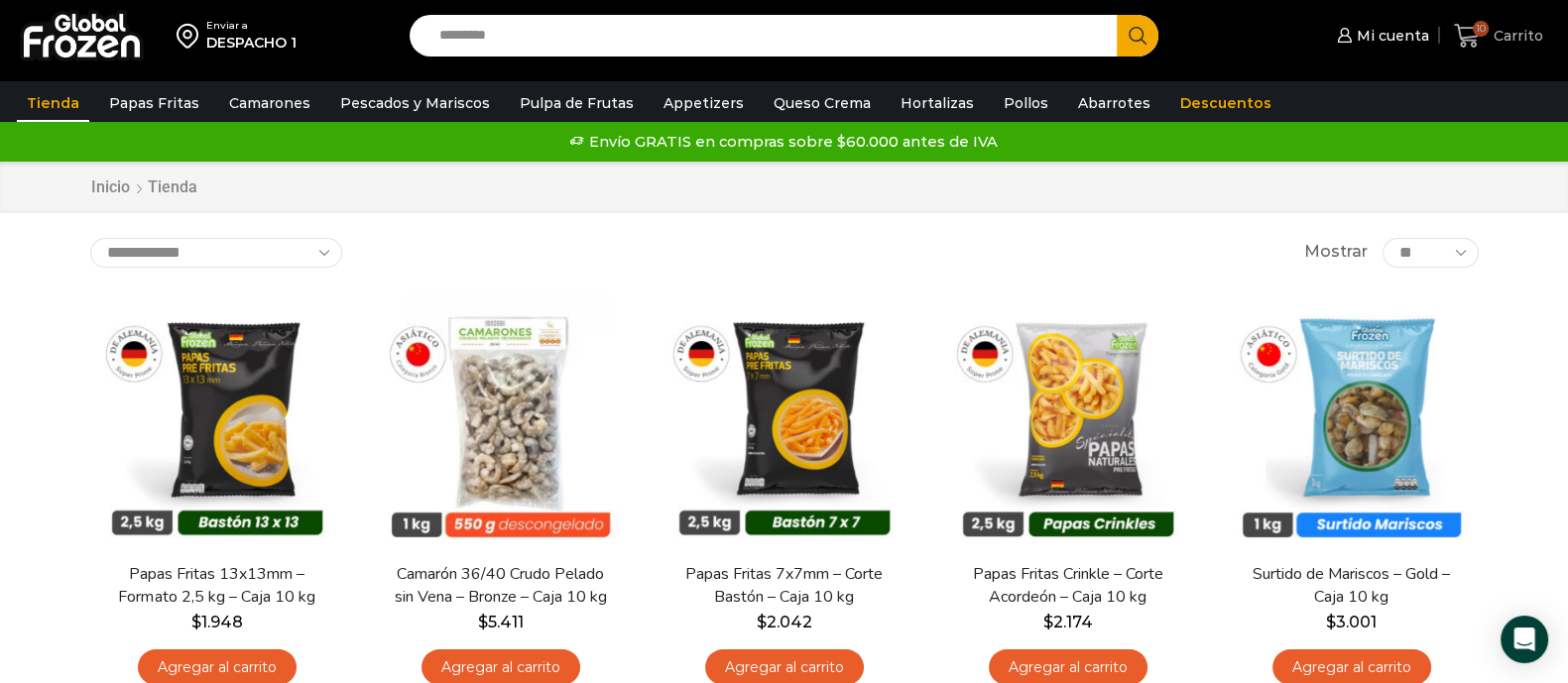 click on "10
Carrito" at bounding box center (1499, 36) 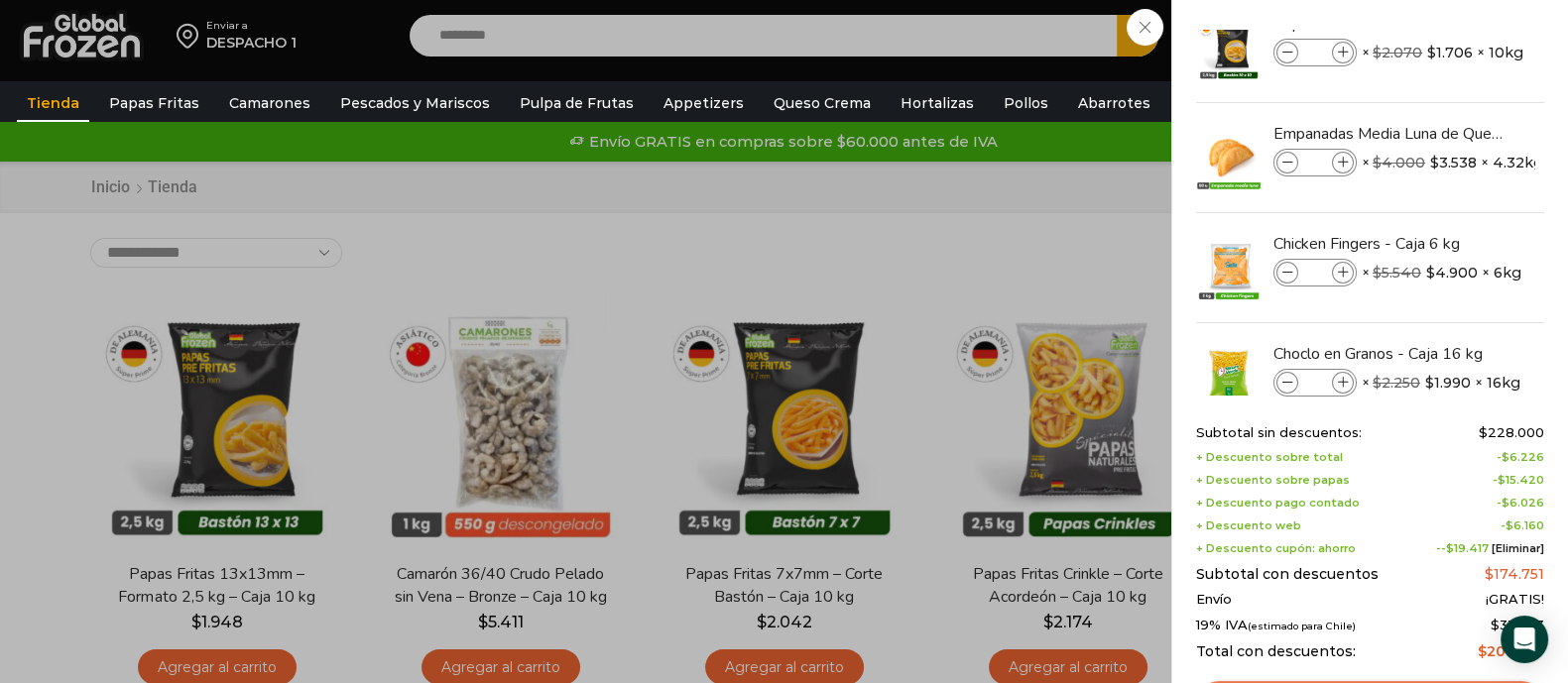 click on "Ver carrito" at bounding box center (1370, 702) 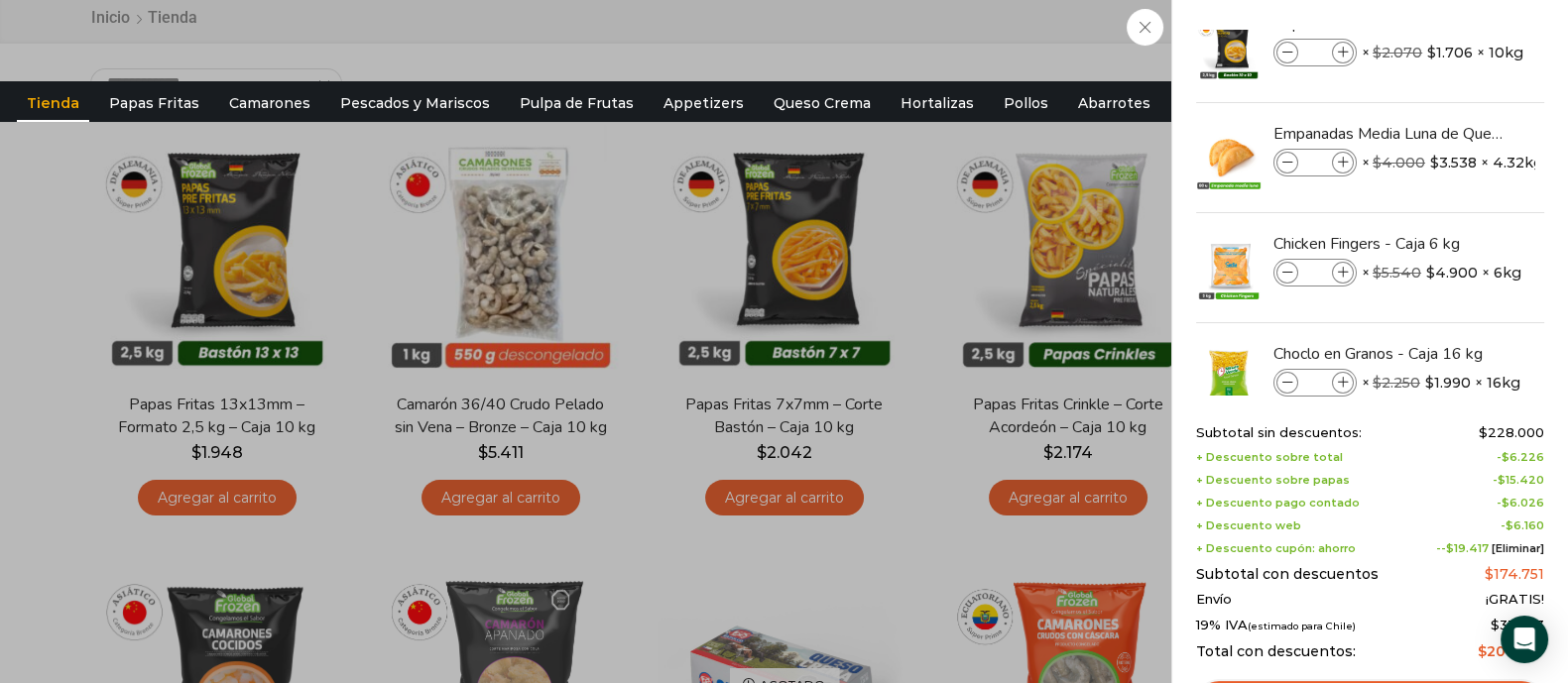 scroll, scrollTop: 0, scrollLeft: 0, axis: both 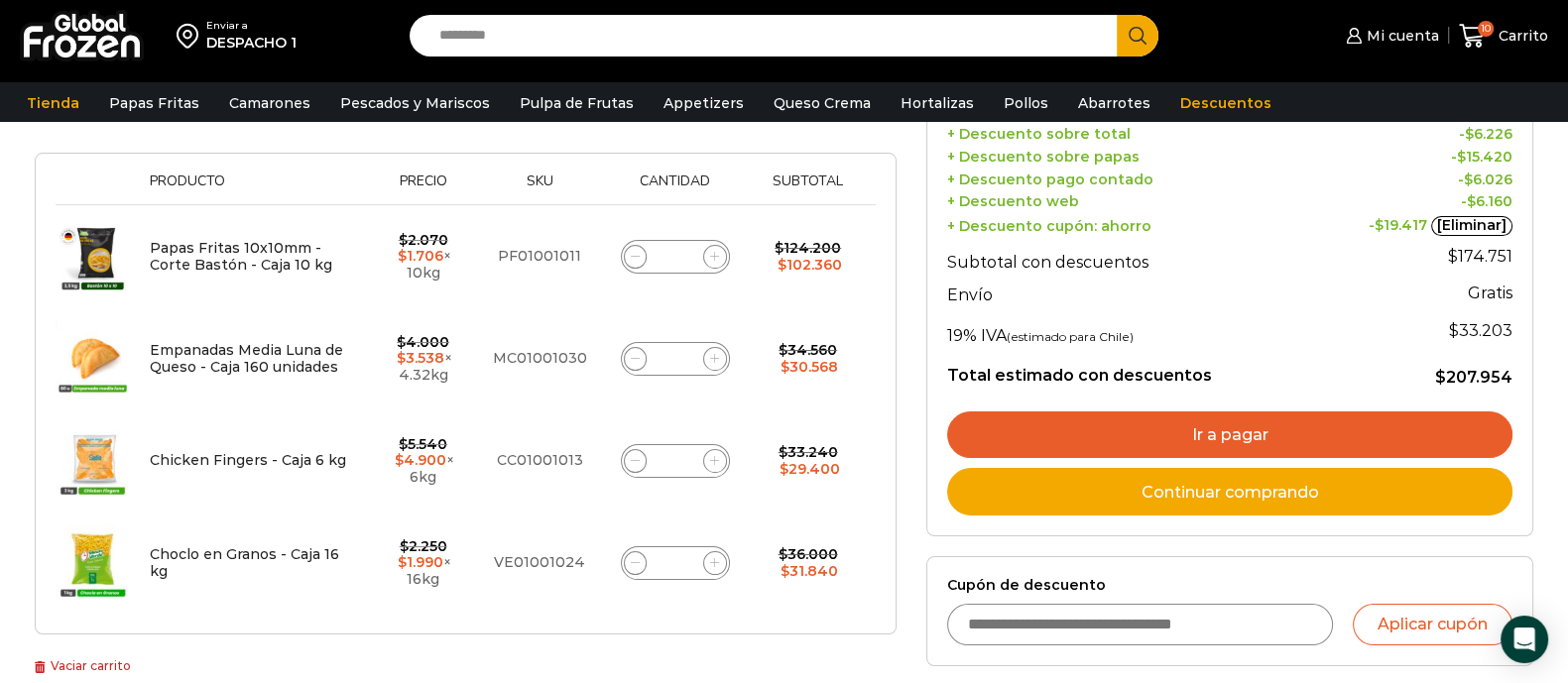 click on "Ir a pagar" at bounding box center (1230, 435) 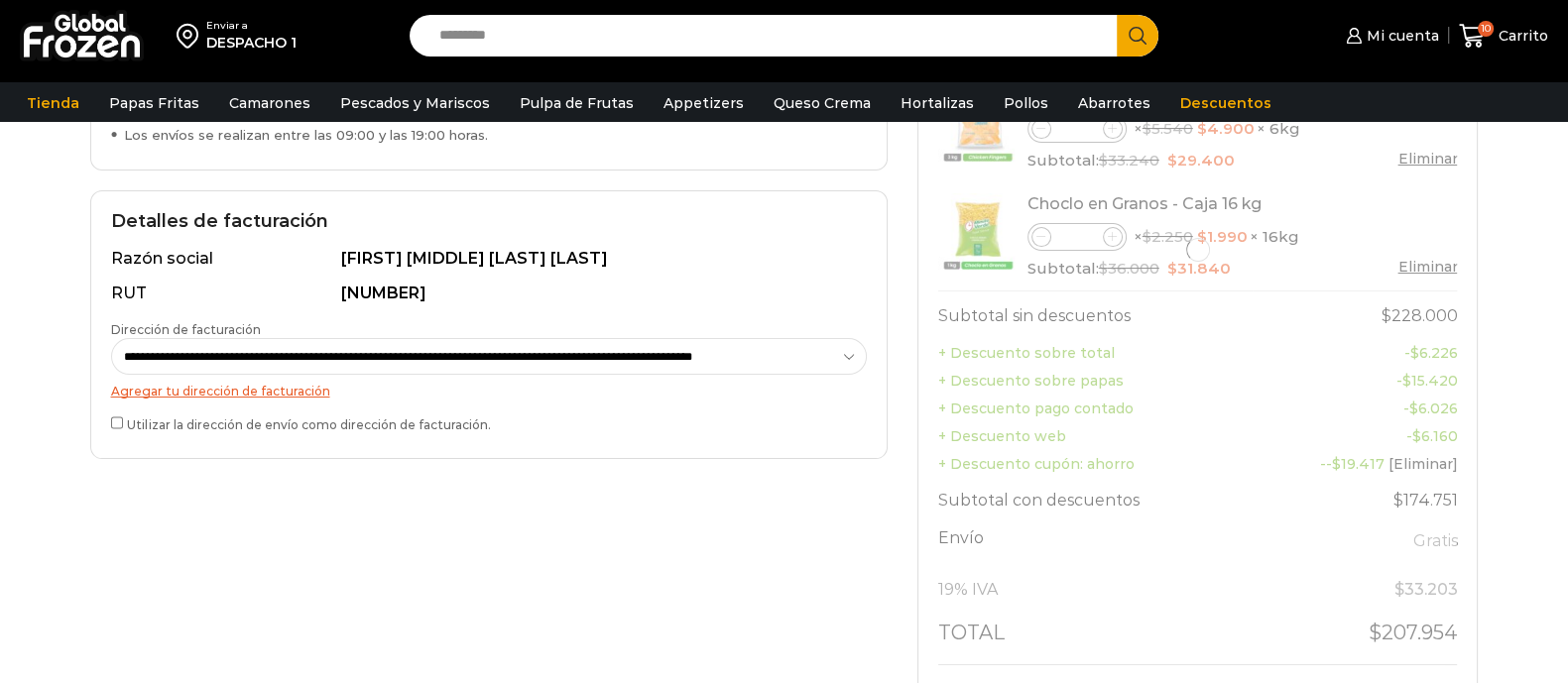 scroll, scrollTop: 620, scrollLeft: 0, axis: vertical 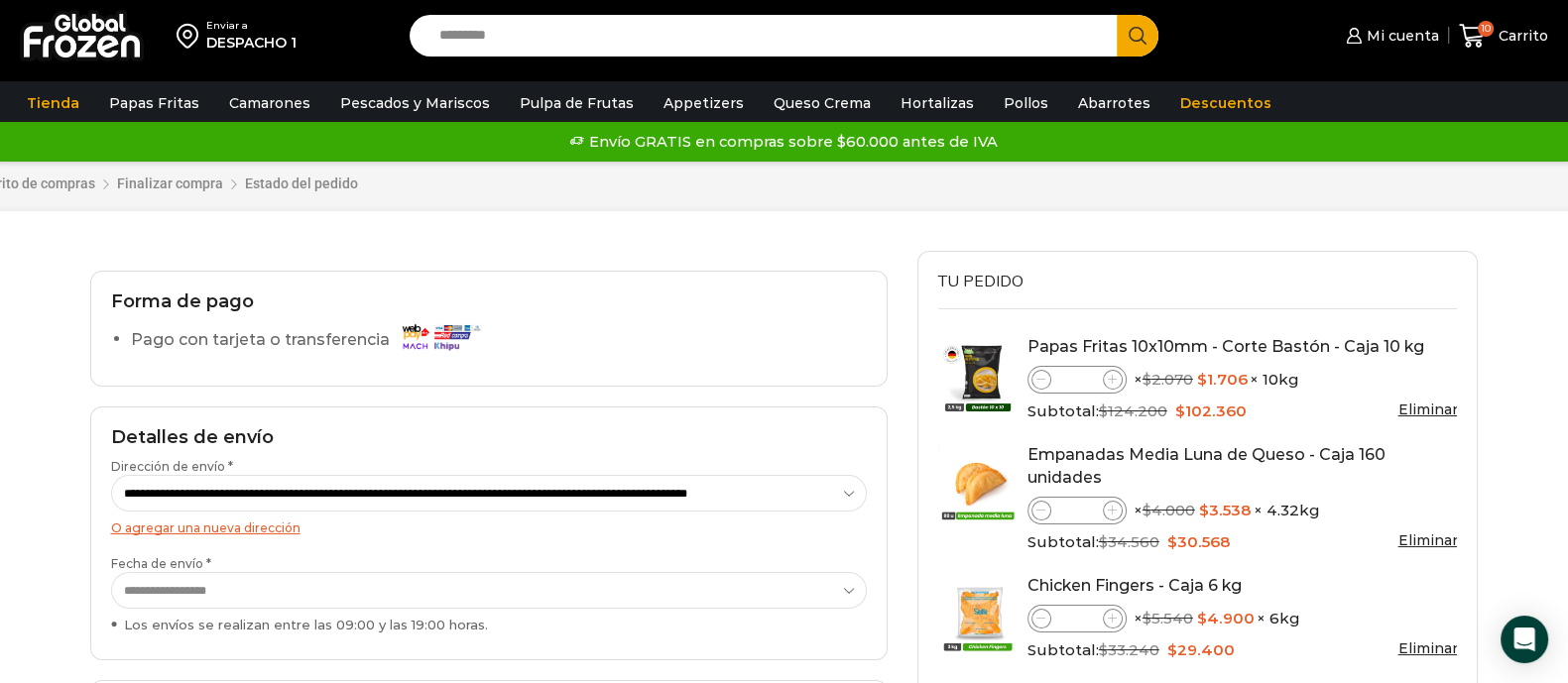 click on "Pago con tarjeta o transferencia" at bounding box center [310, 340] 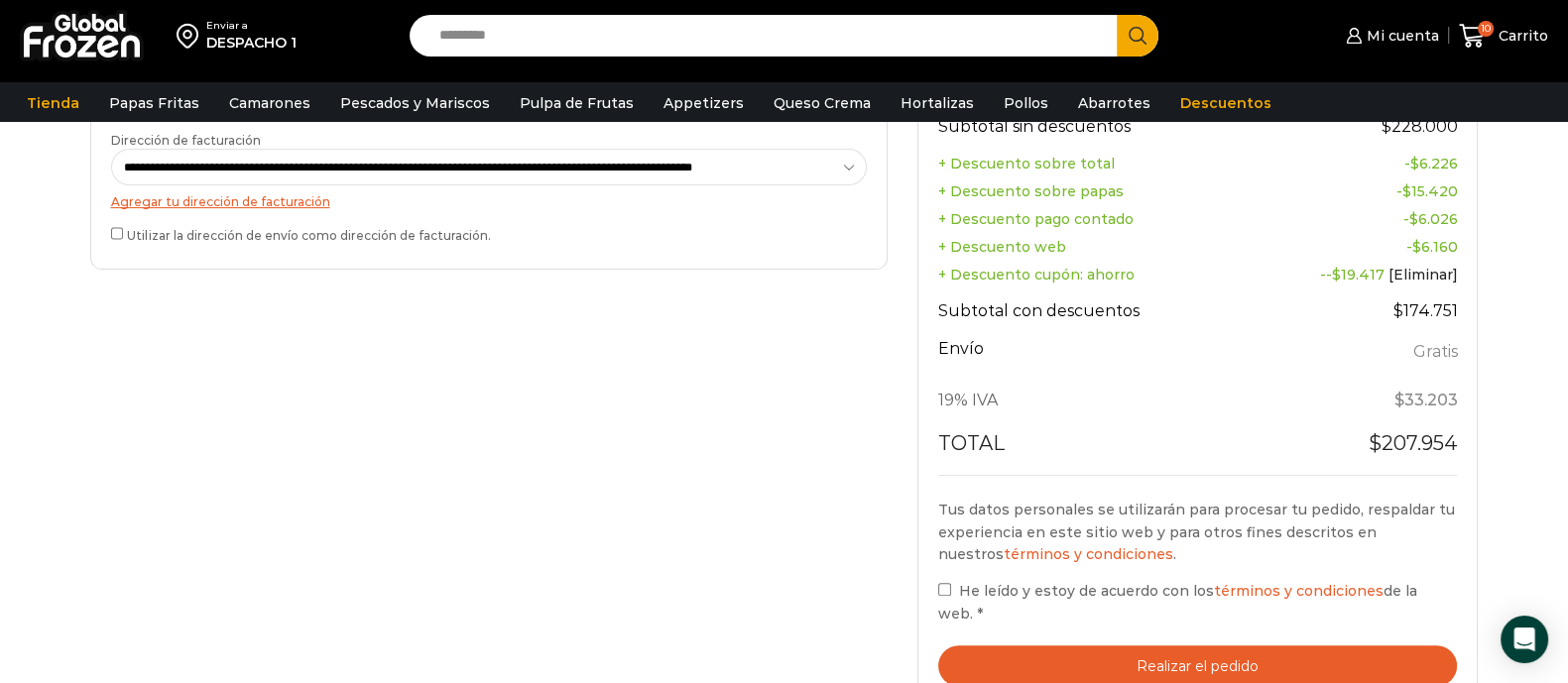 scroll, scrollTop: 743, scrollLeft: 0, axis: vertical 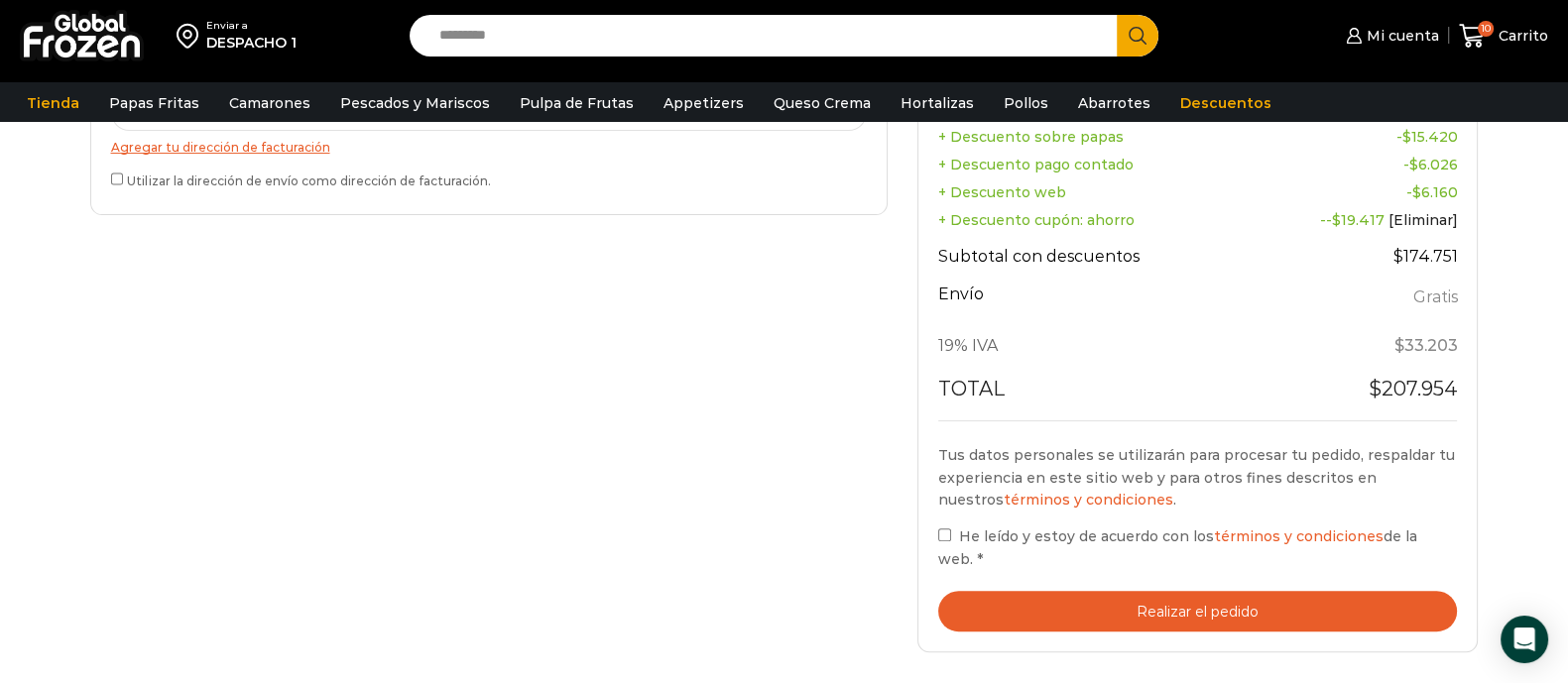 click on "He leído y estoy de acuerdo con los  términos y condiciones  de la web.   *" at bounding box center [1198, 547] 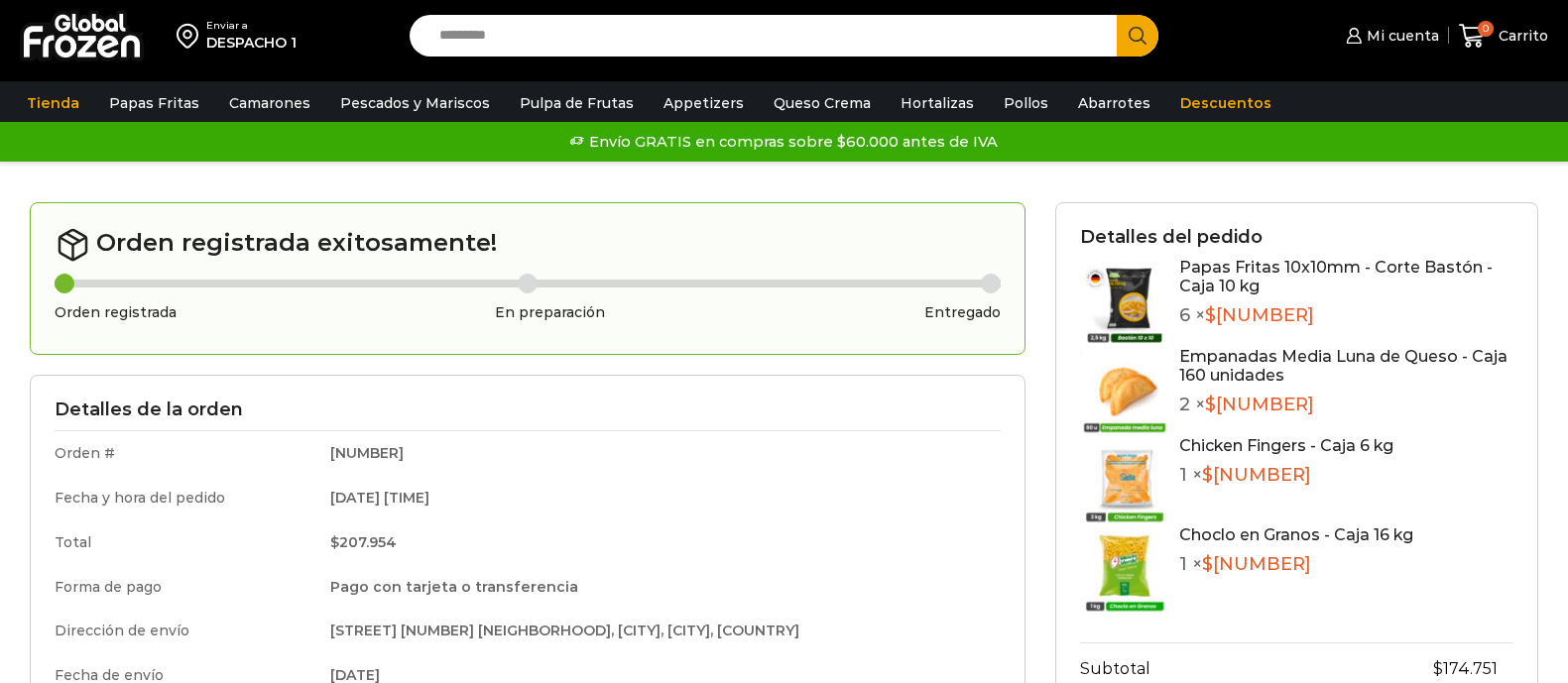 scroll, scrollTop: 0, scrollLeft: 0, axis: both 